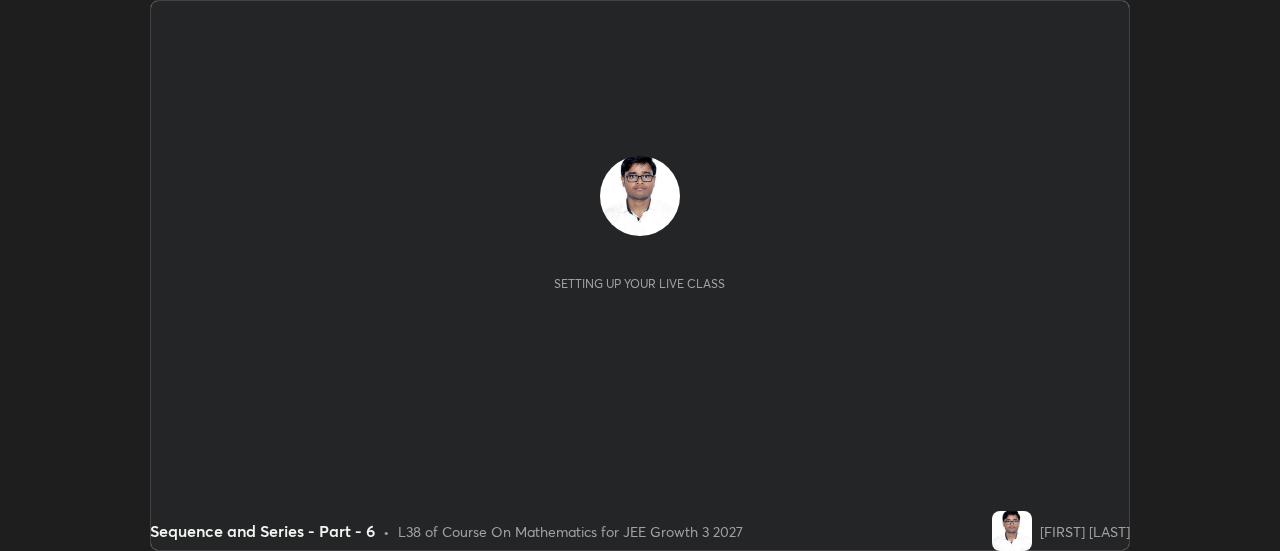 scroll, scrollTop: 0, scrollLeft: 0, axis: both 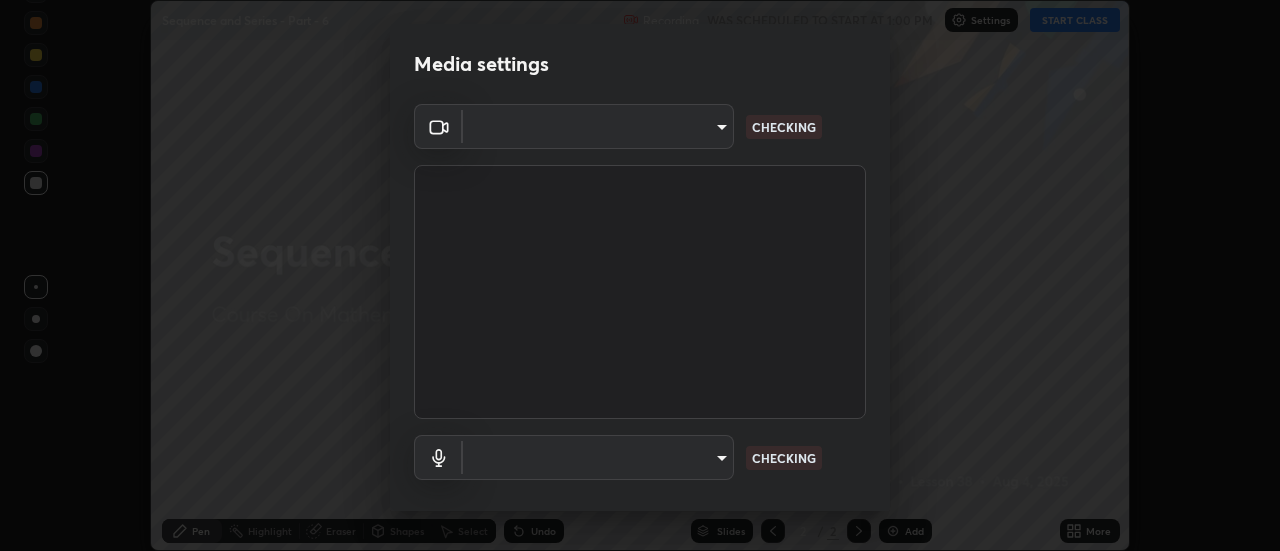 type on "0be616c92c2879d8fe19306c4b8383fc9b13f77197a30f876870ce6c7906effd" 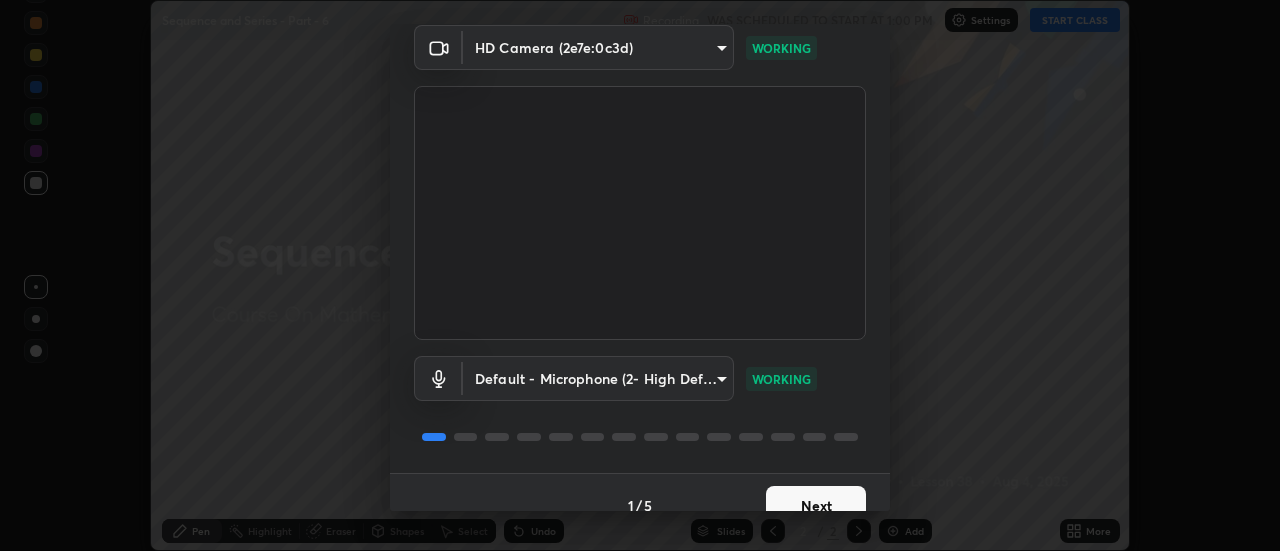 scroll, scrollTop: 105, scrollLeft: 0, axis: vertical 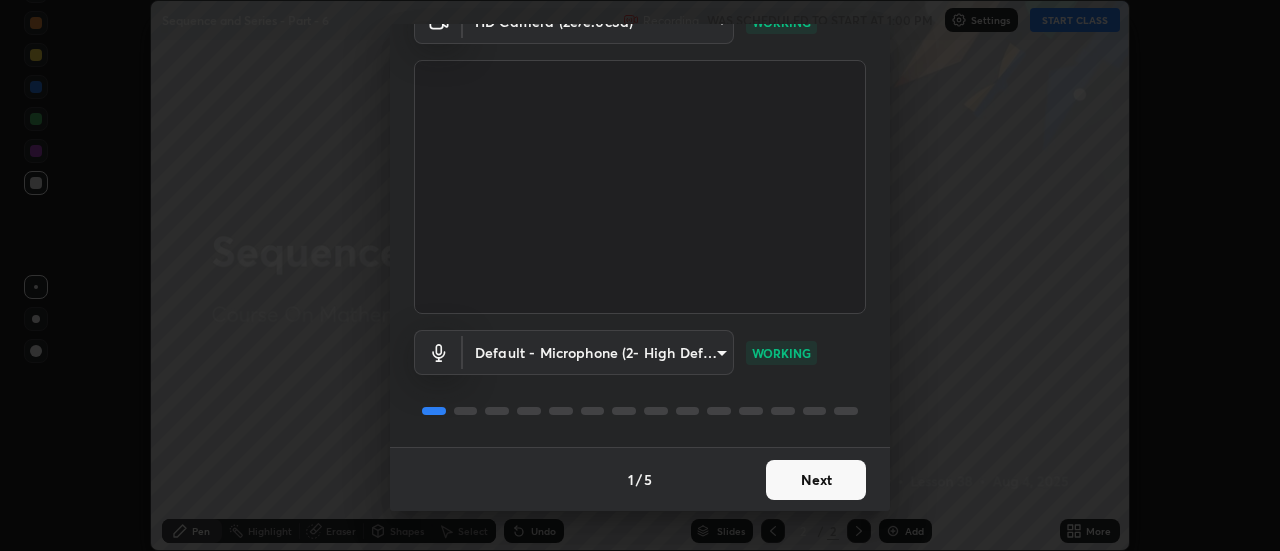 click on "Next" at bounding box center [816, 480] 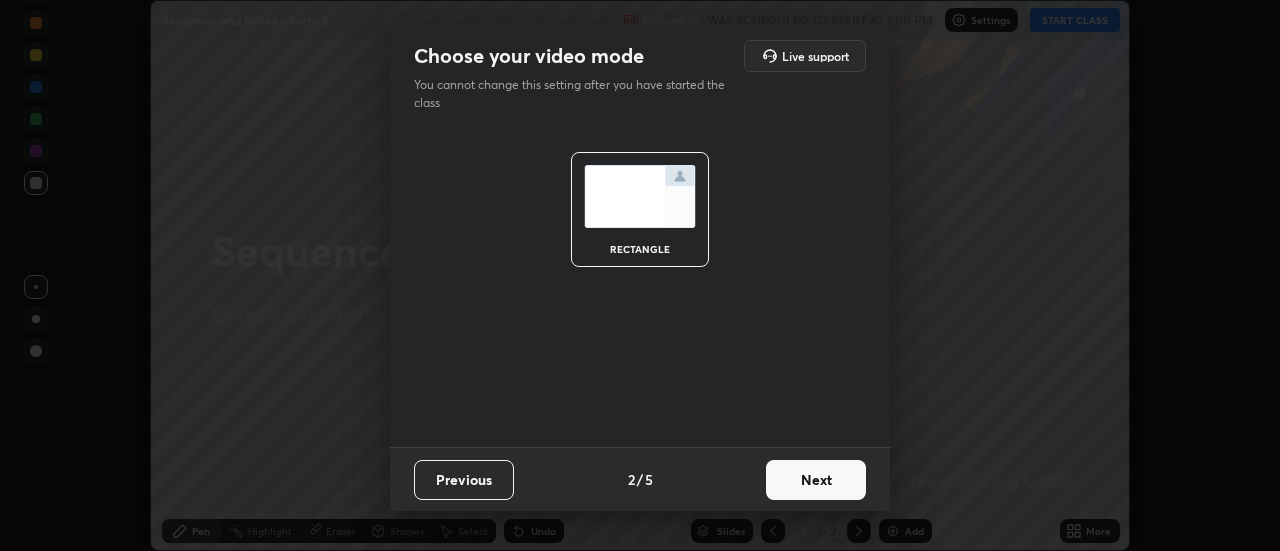 scroll, scrollTop: 0, scrollLeft: 0, axis: both 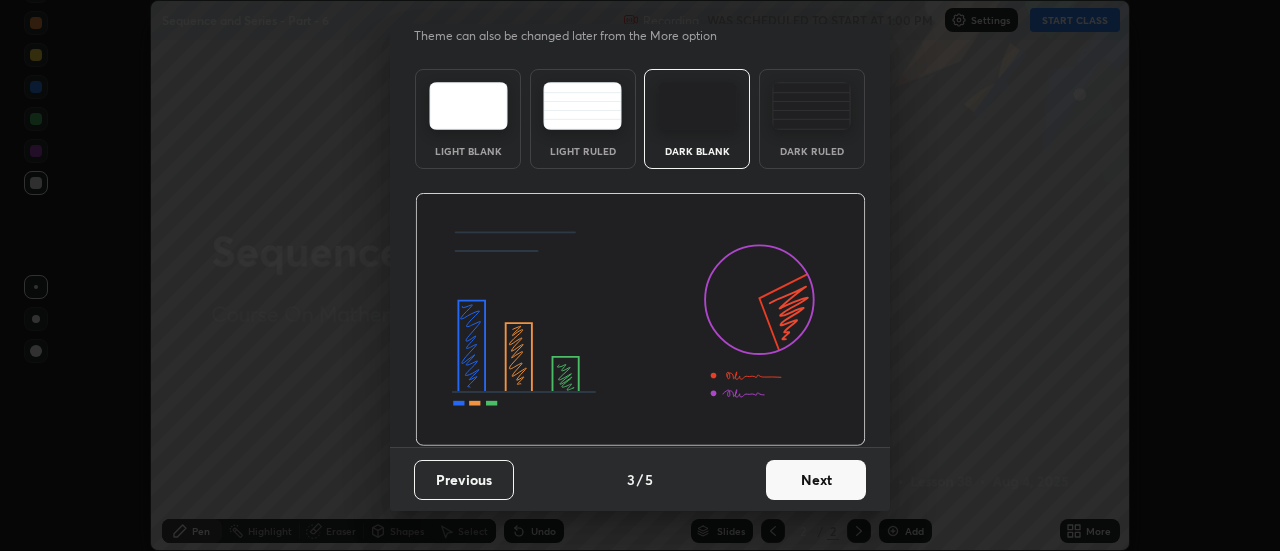 click on "Next" at bounding box center [816, 480] 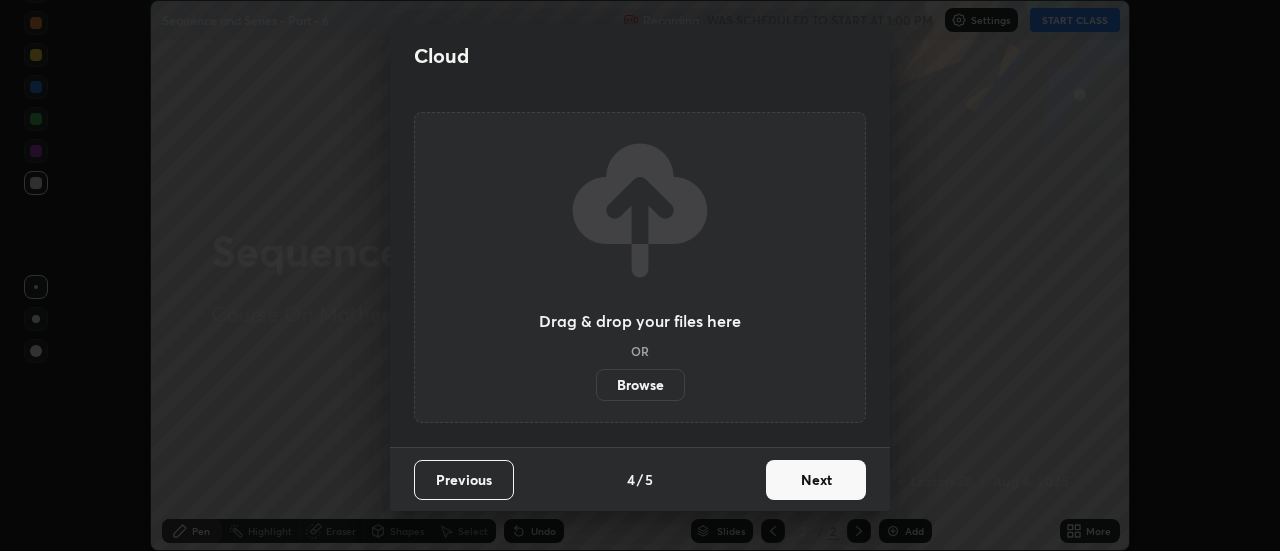 scroll, scrollTop: 0, scrollLeft: 0, axis: both 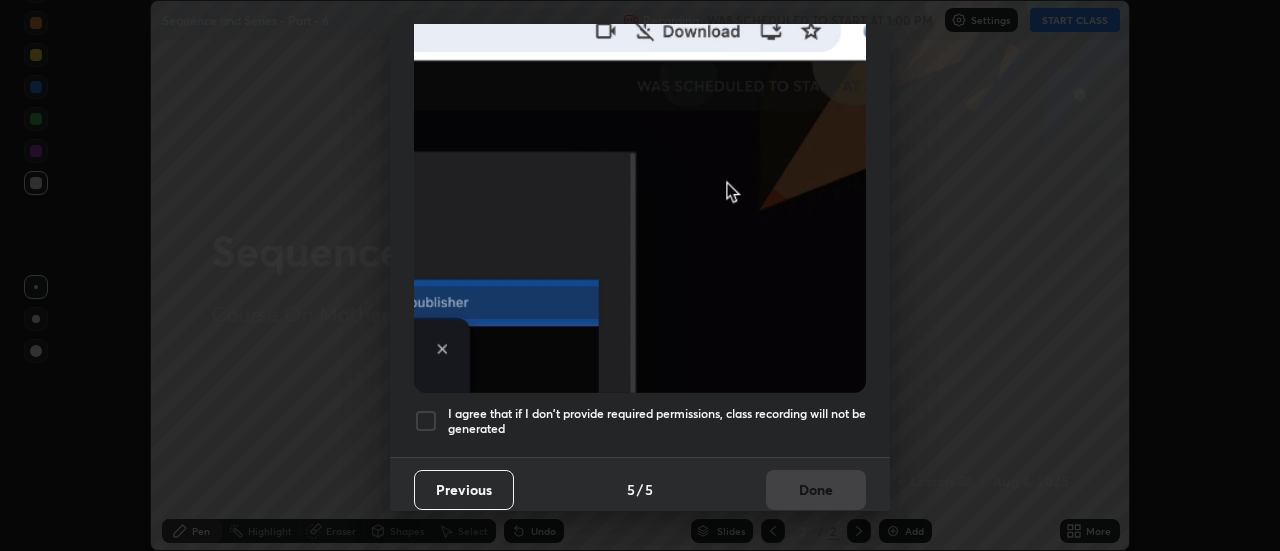 click on "I agree that if I don't provide required permissions, class recording will not be generated" at bounding box center [657, 421] 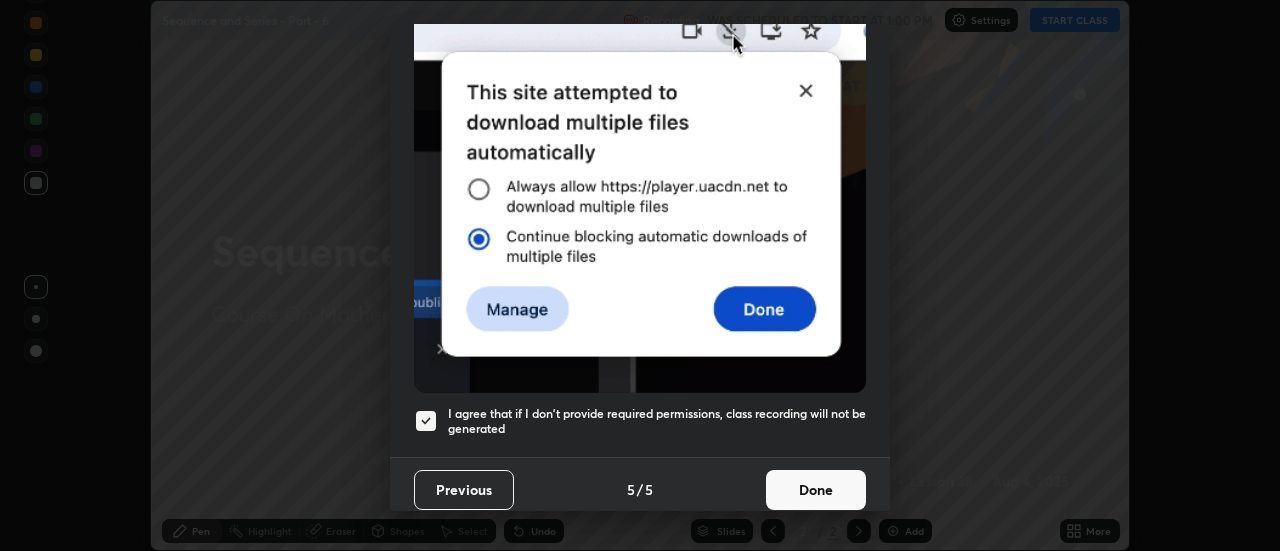 click on "Done" at bounding box center (816, 490) 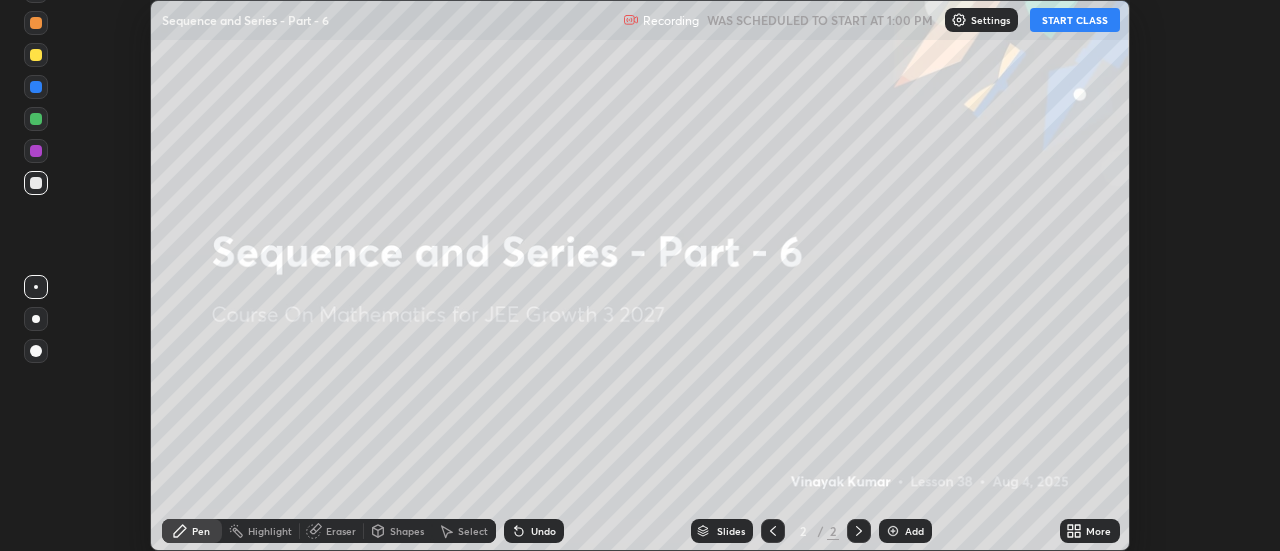 click on "START CLASS" at bounding box center [1075, 20] 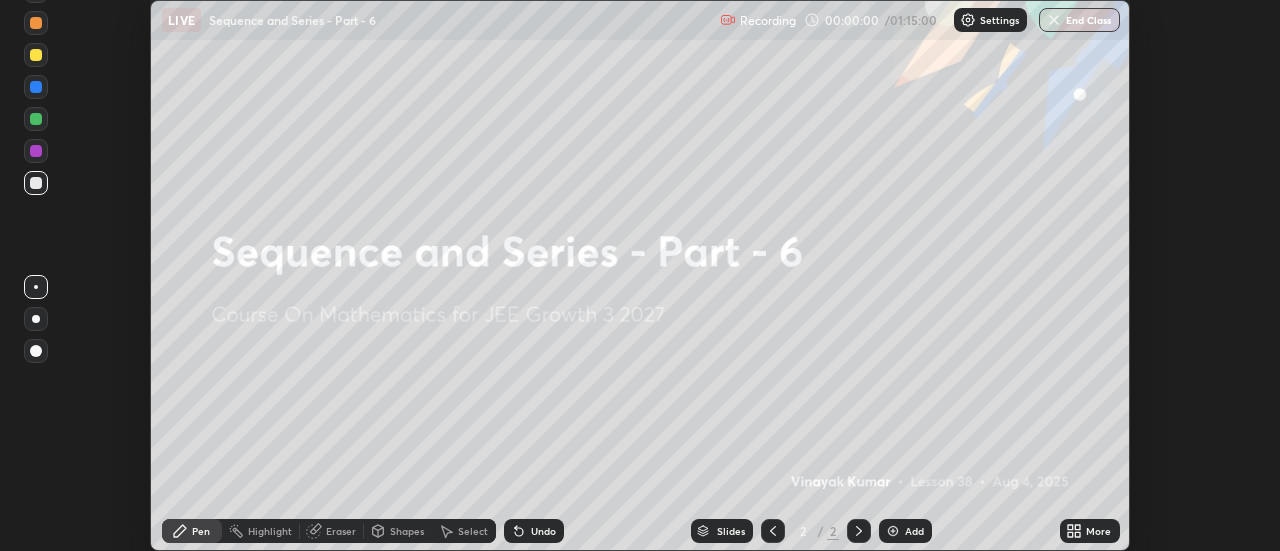 click on "More" at bounding box center (1098, 531) 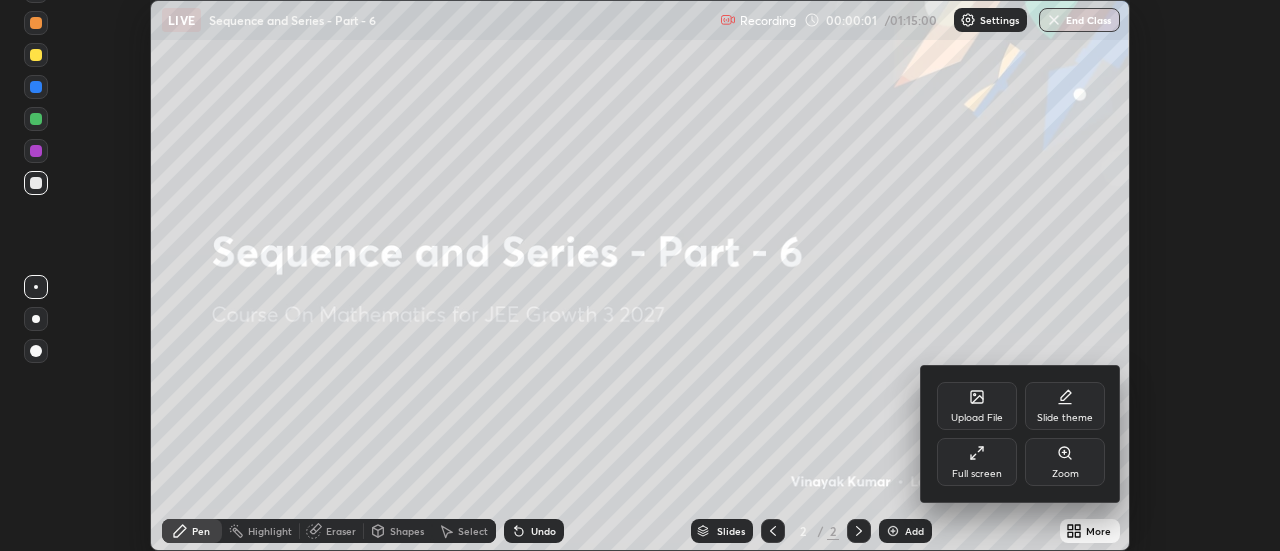 click on "Full screen" at bounding box center [977, 474] 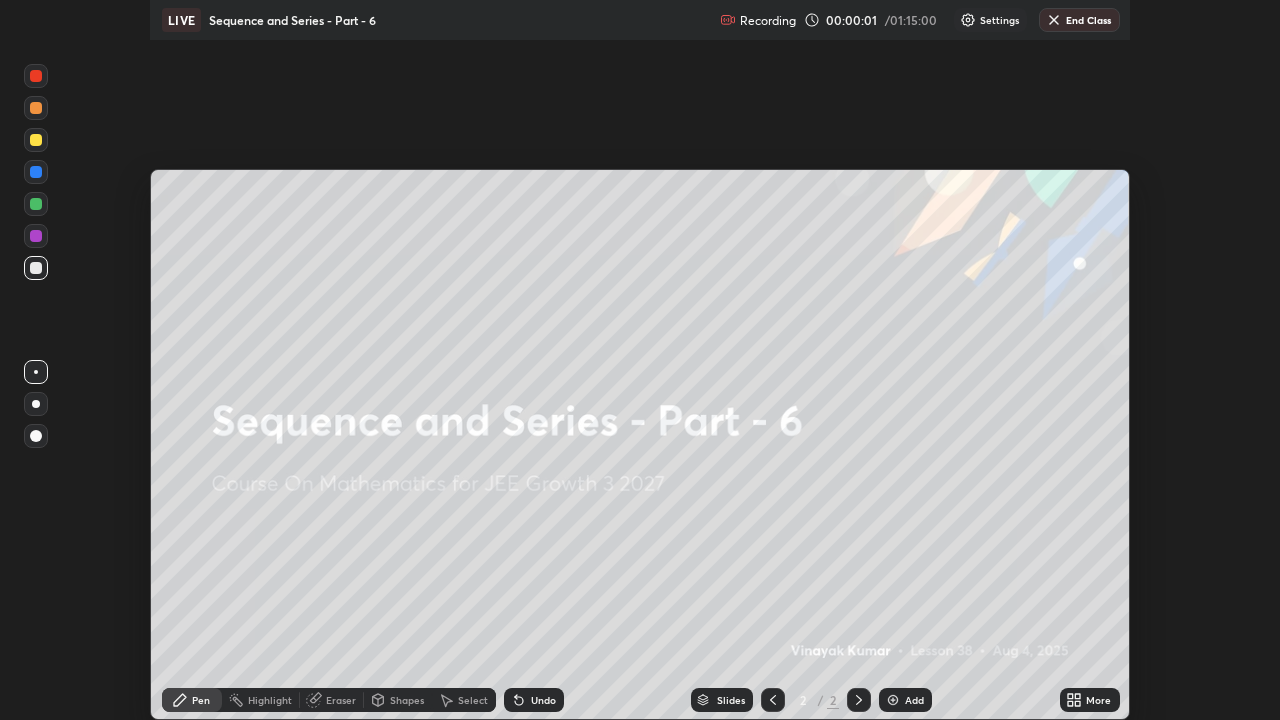 scroll, scrollTop: 99280, scrollLeft: 98720, axis: both 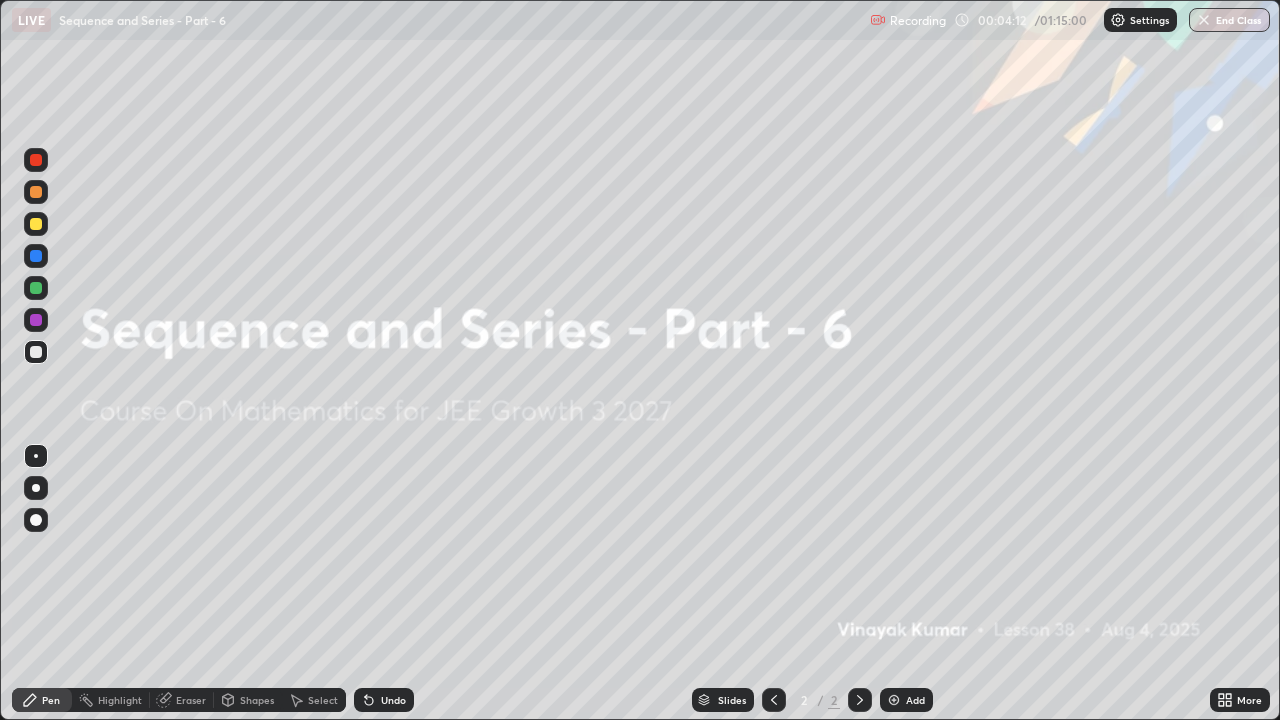 click at bounding box center [894, 700] 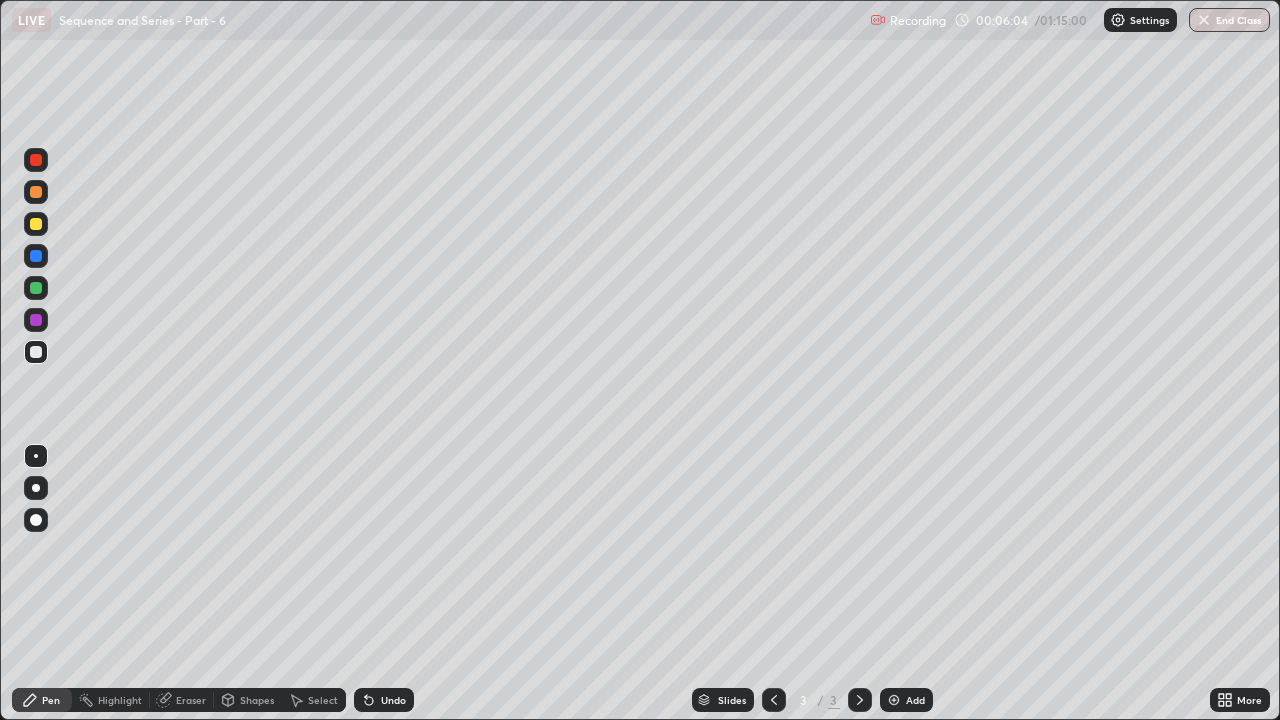 click on "Eraser" at bounding box center (191, 700) 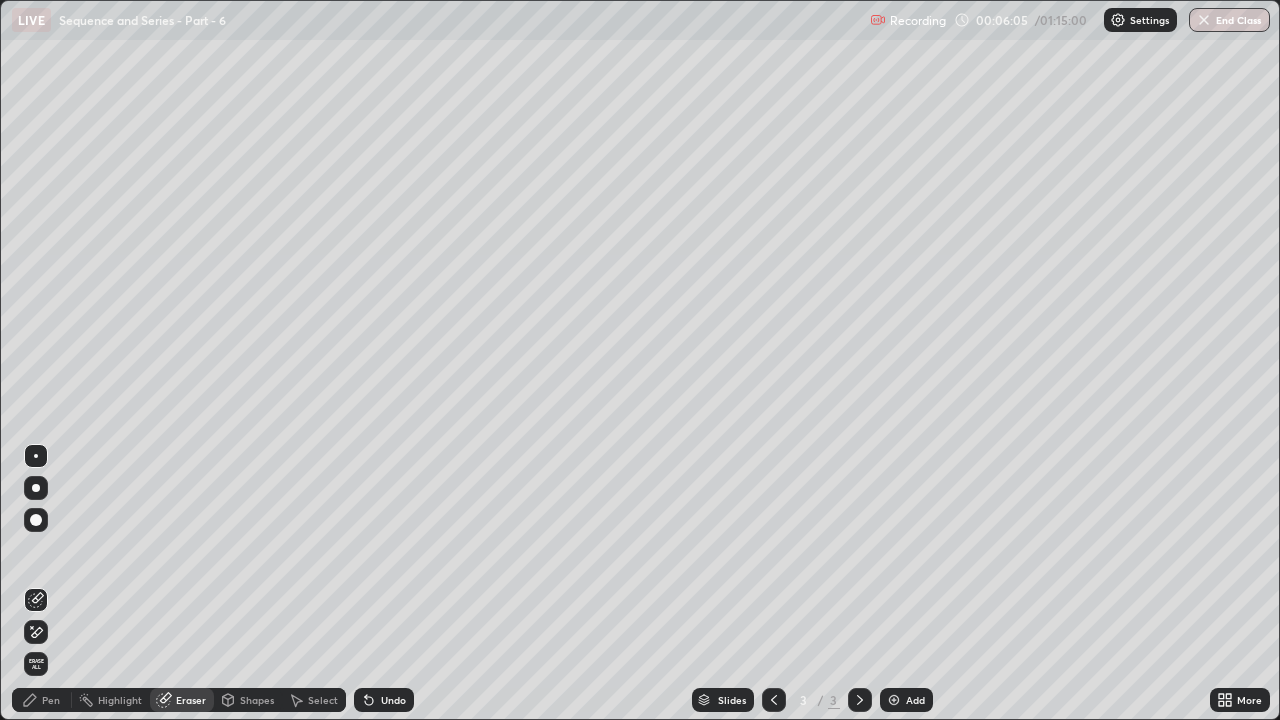 click 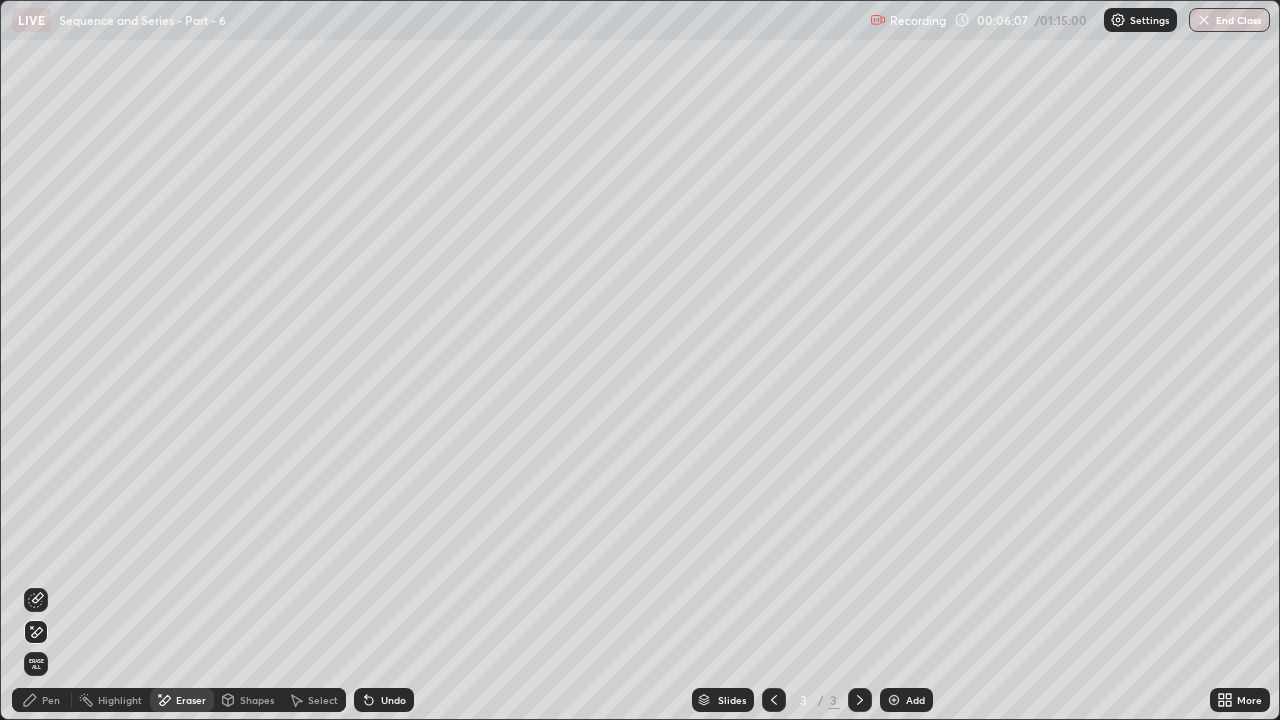 click on "Pen" at bounding box center [51, 700] 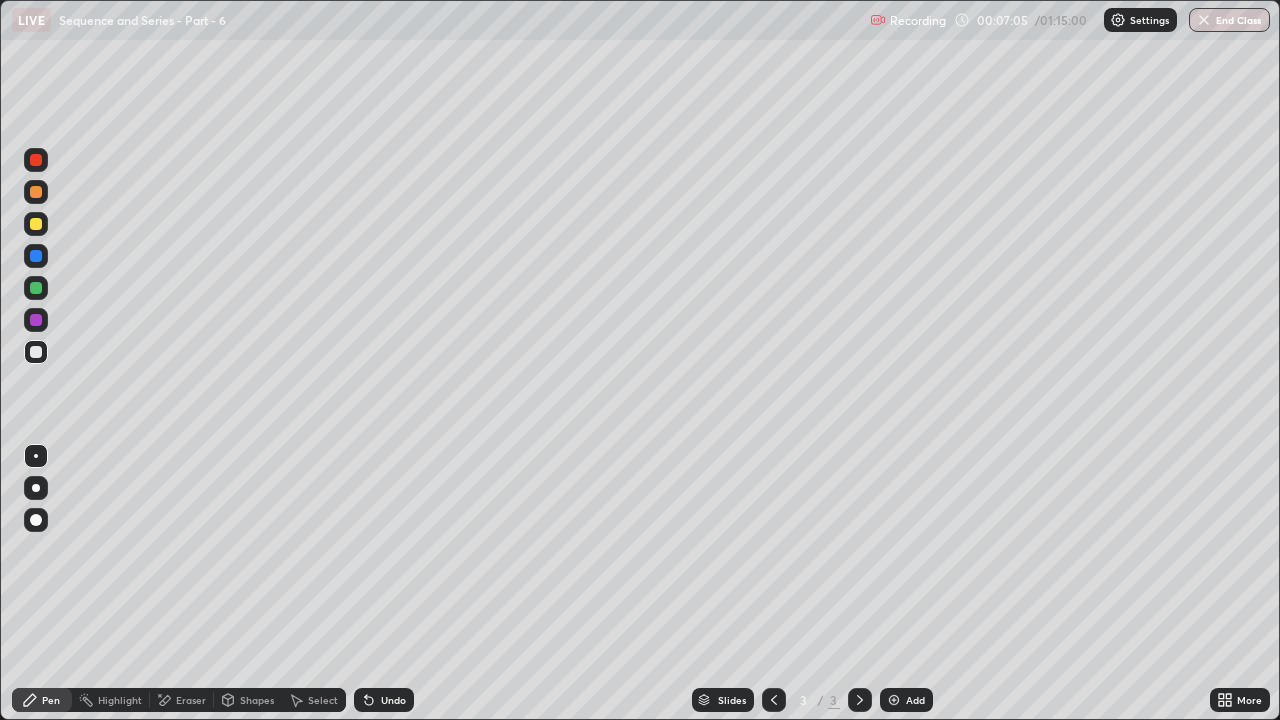 click on "Eraser" at bounding box center [191, 700] 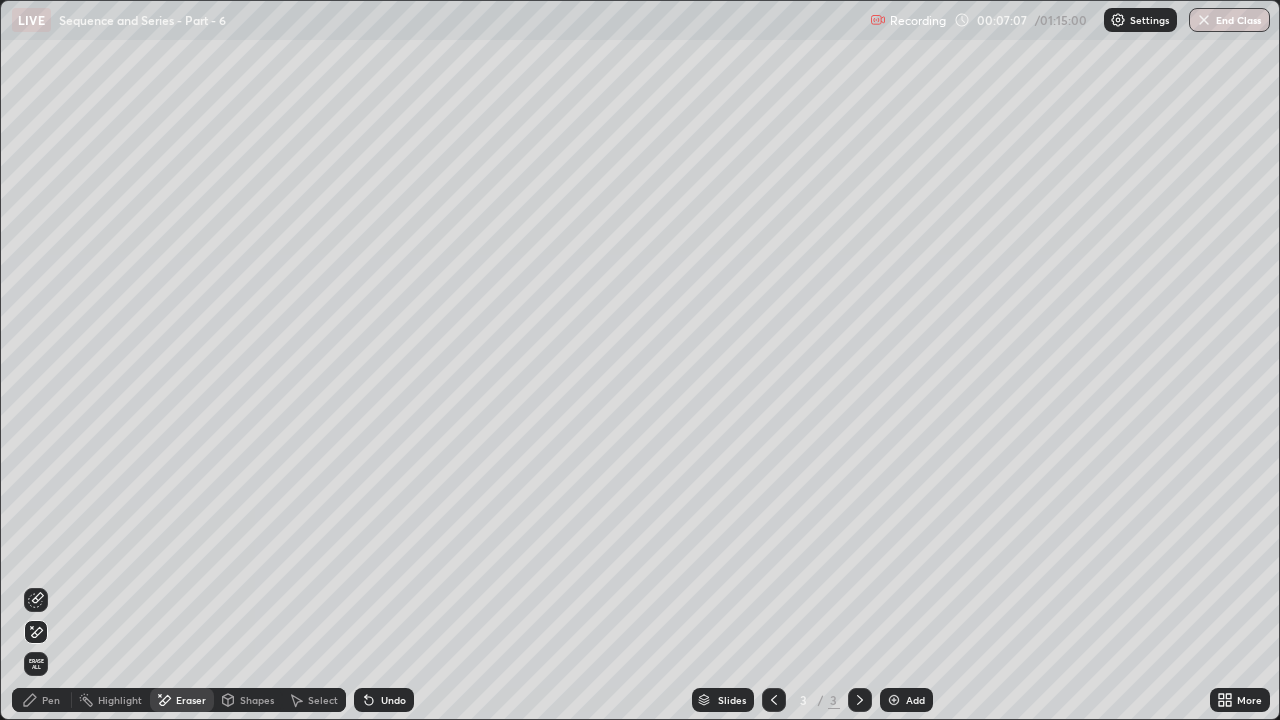 click on "Pen" at bounding box center (51, 700) 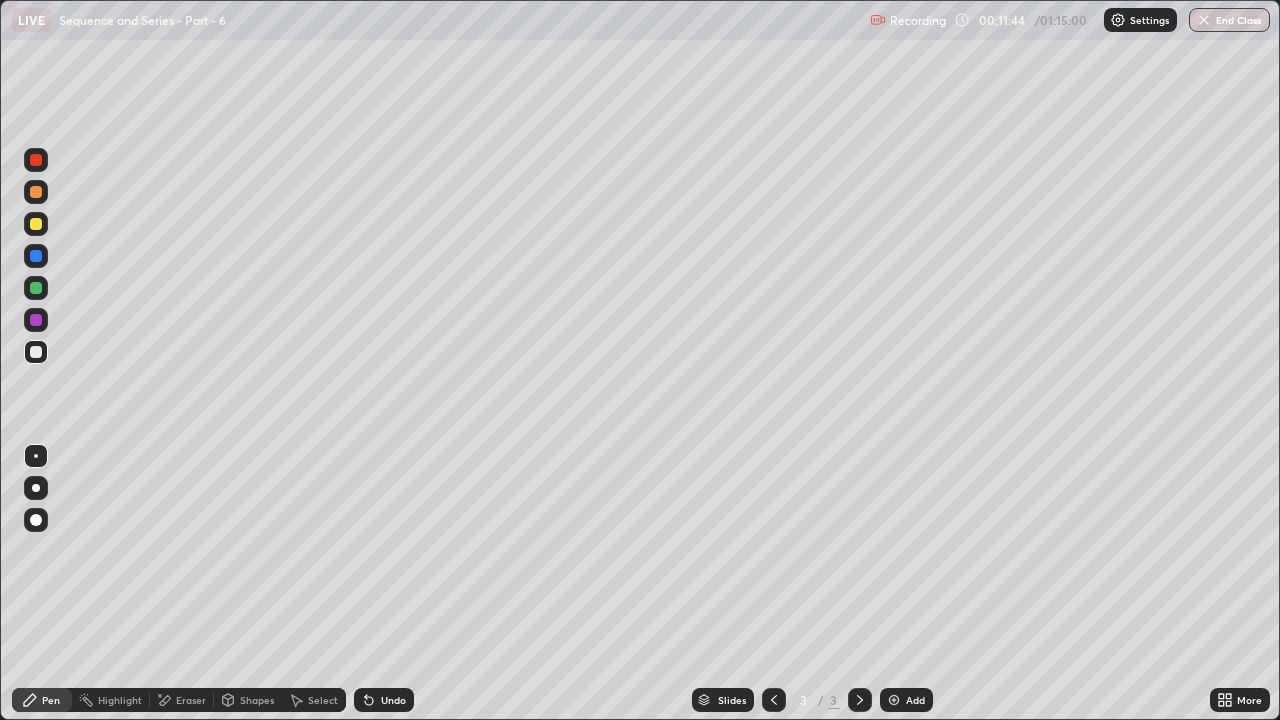 click on "Add" at bounding box center (915, 700) 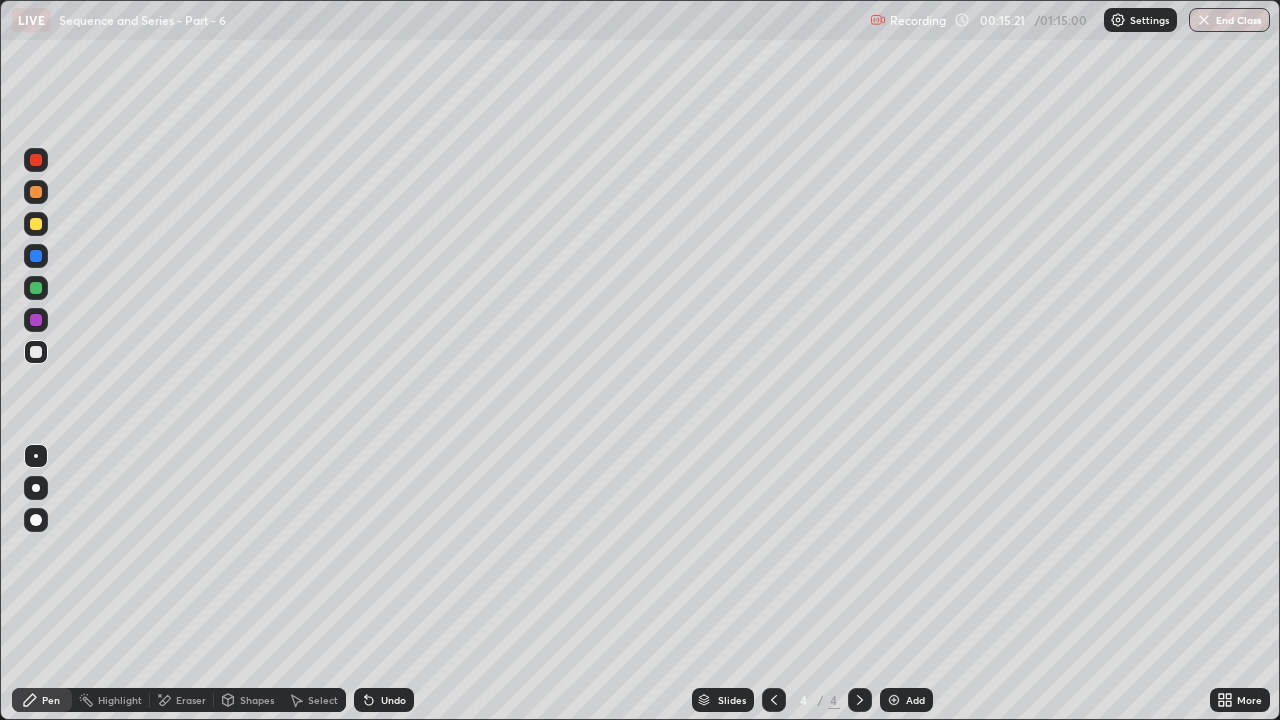 click on "Eraser" at bounding box center (191, 700) 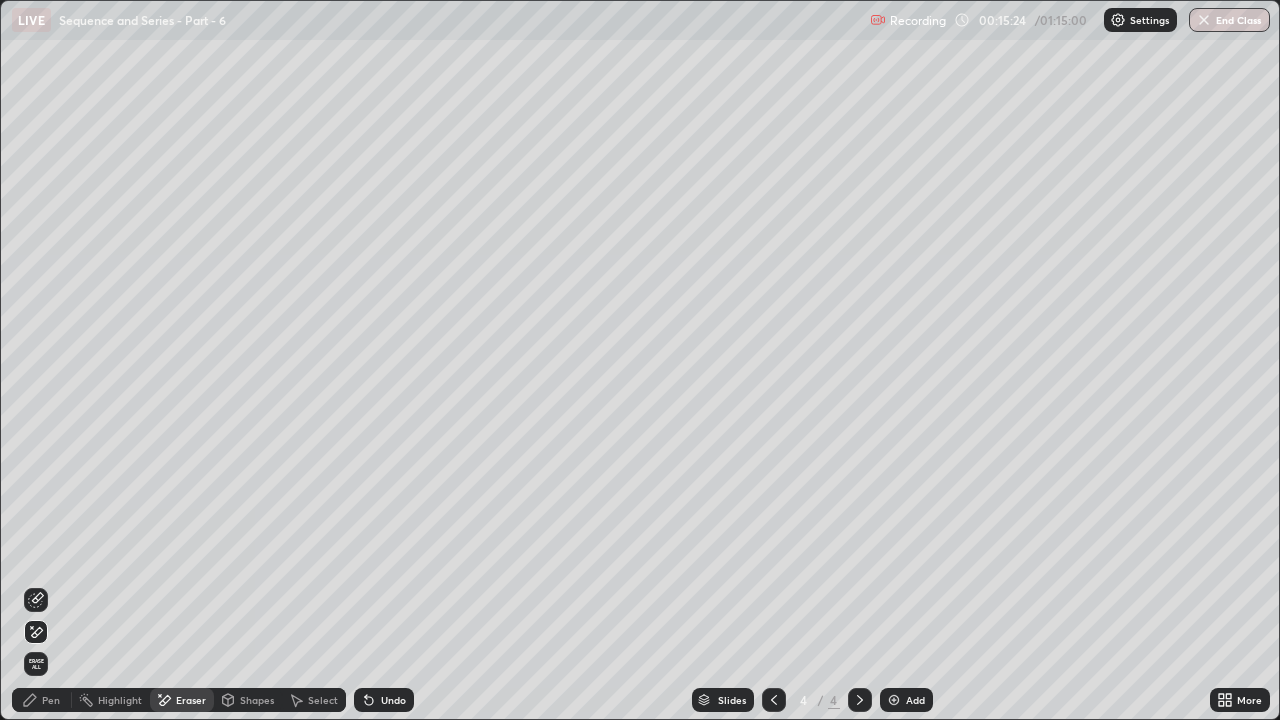 click on "Pen" at bounding box center [42, 700] 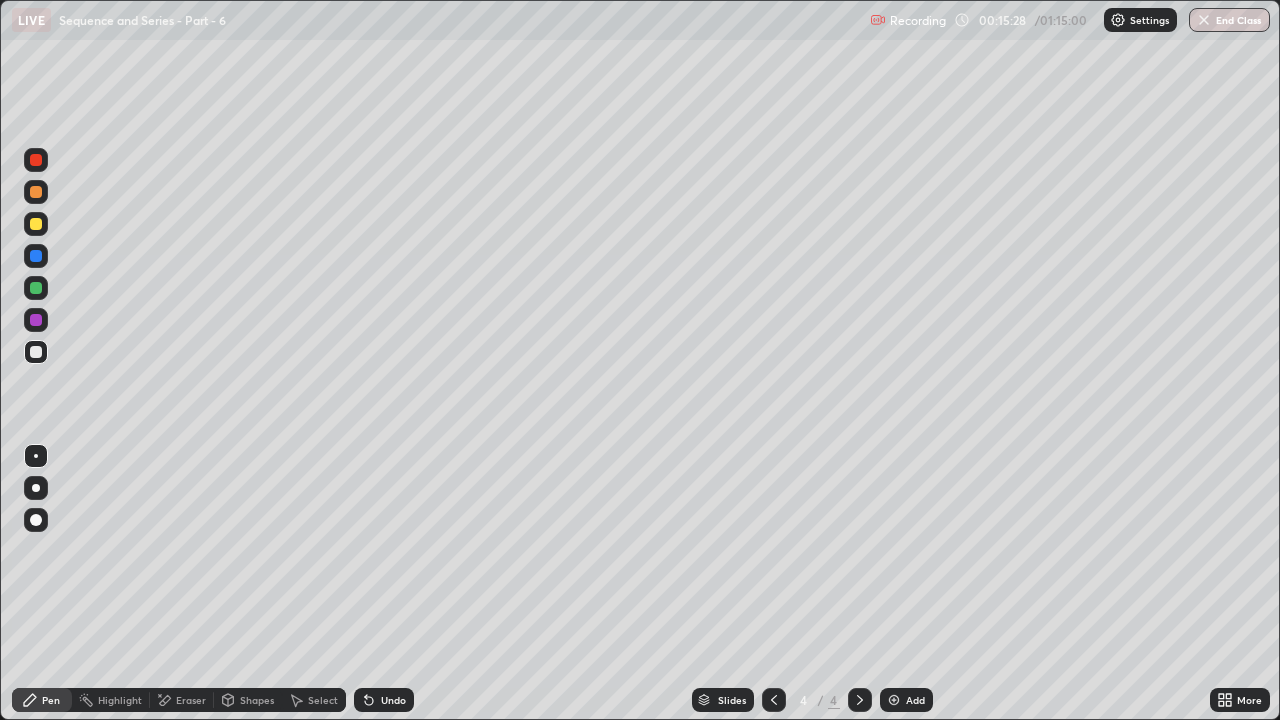 click on "Eraser" at bounding box center [182, 700] 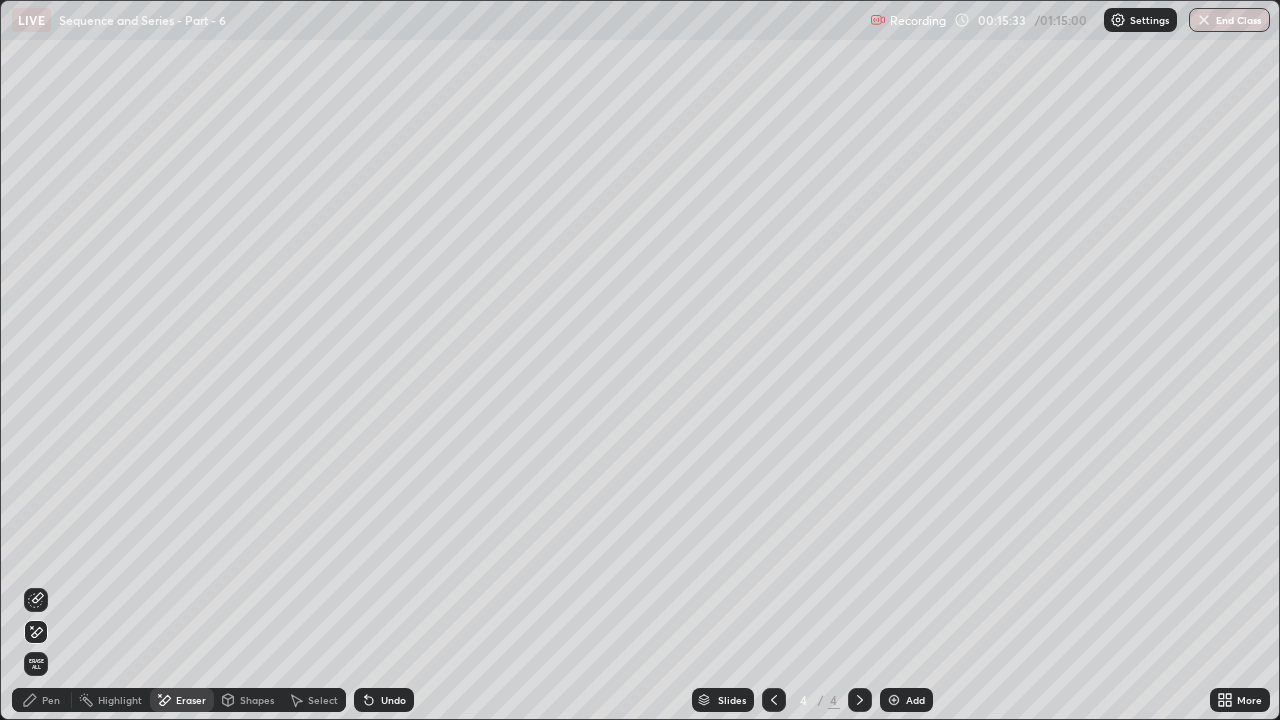 click on "Pen" at bounding box center [51, 700] 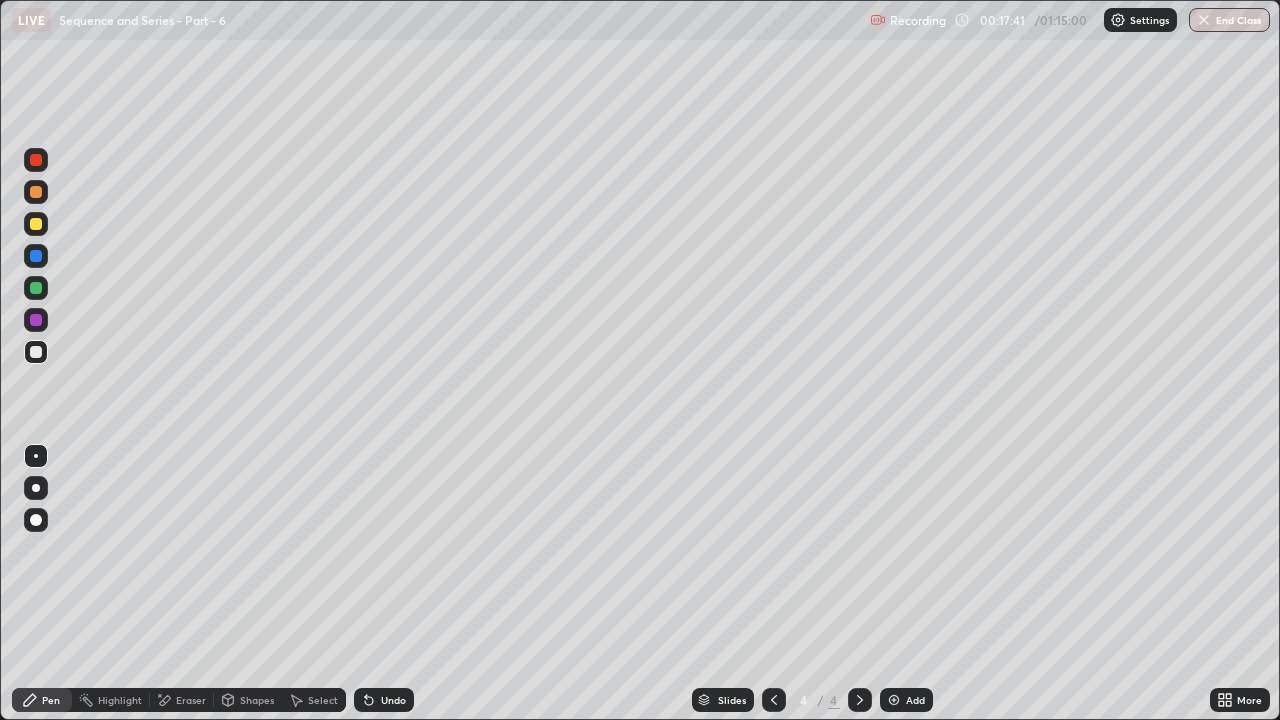 click on "Add" at bounding box center (915, 700) 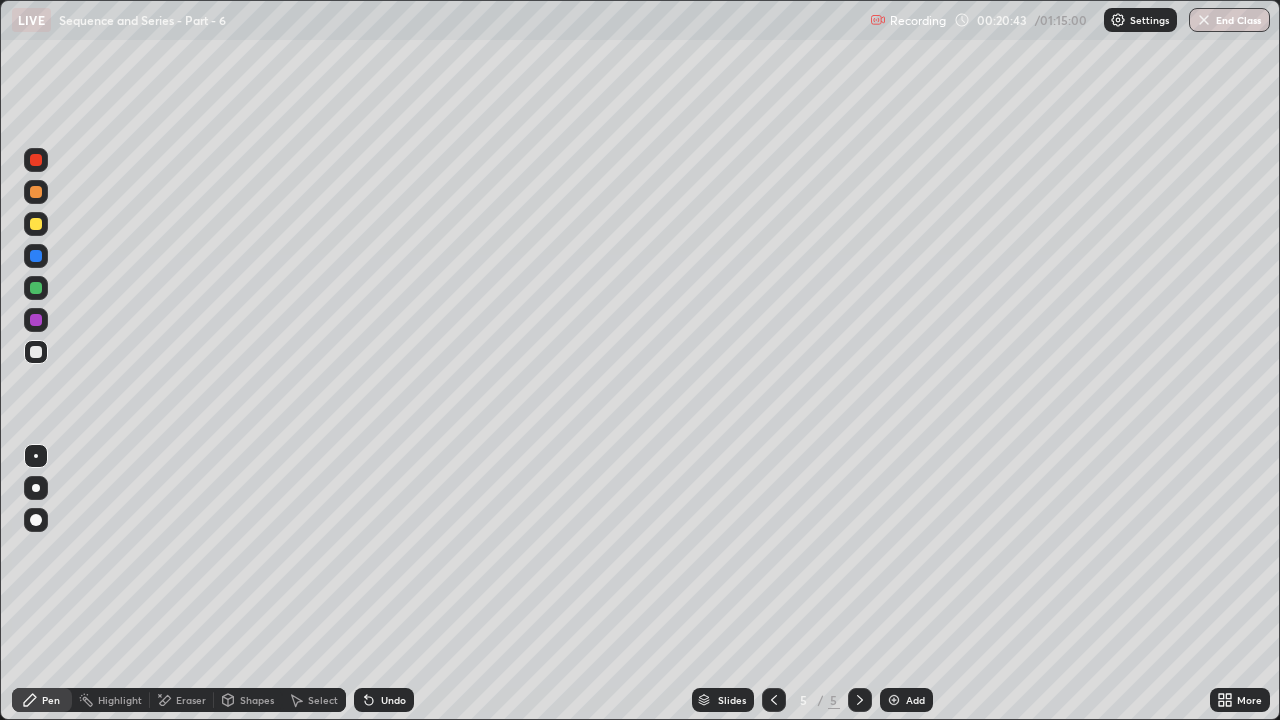 click on "Add" at bounding box center [906, 700] 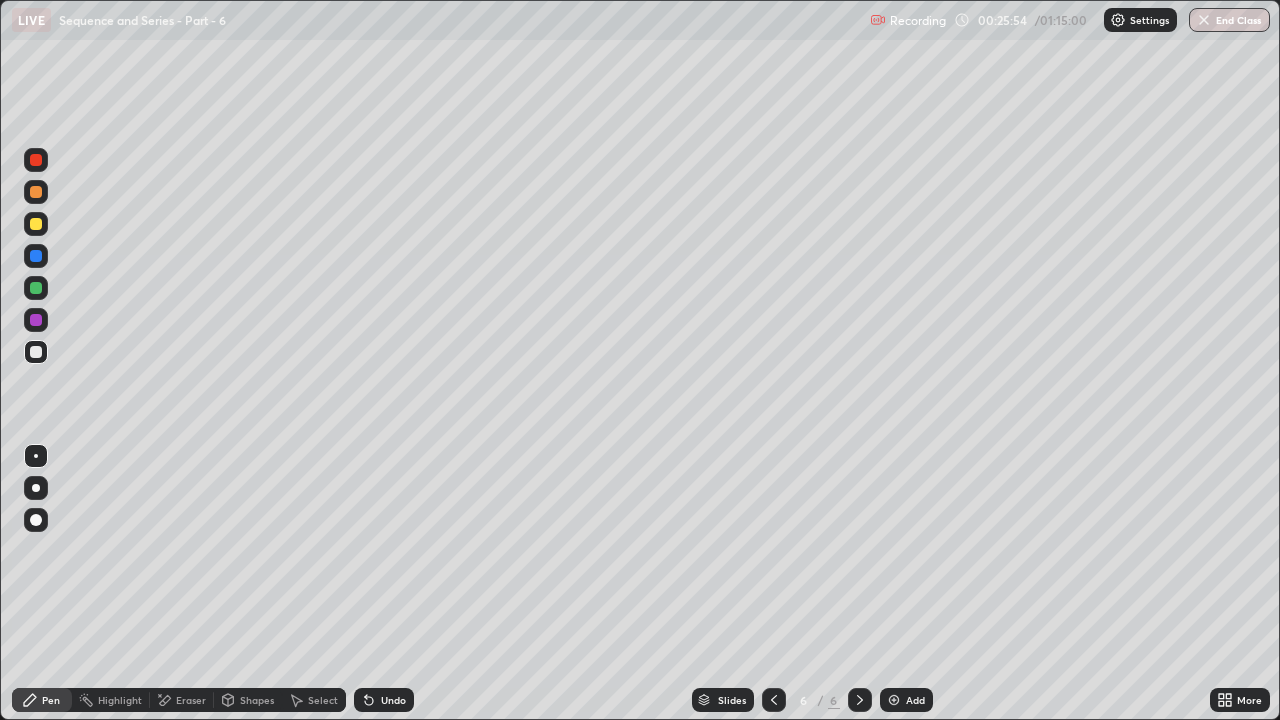 click at bounding box center [894, 700] 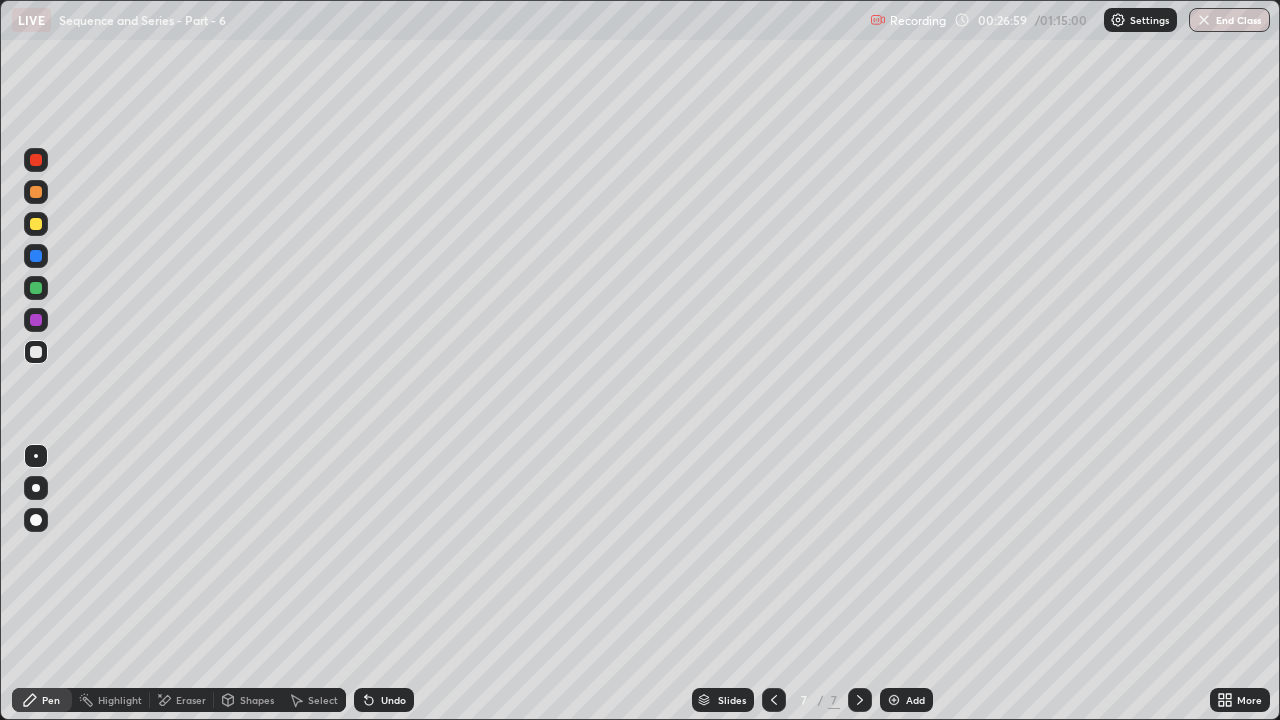 click 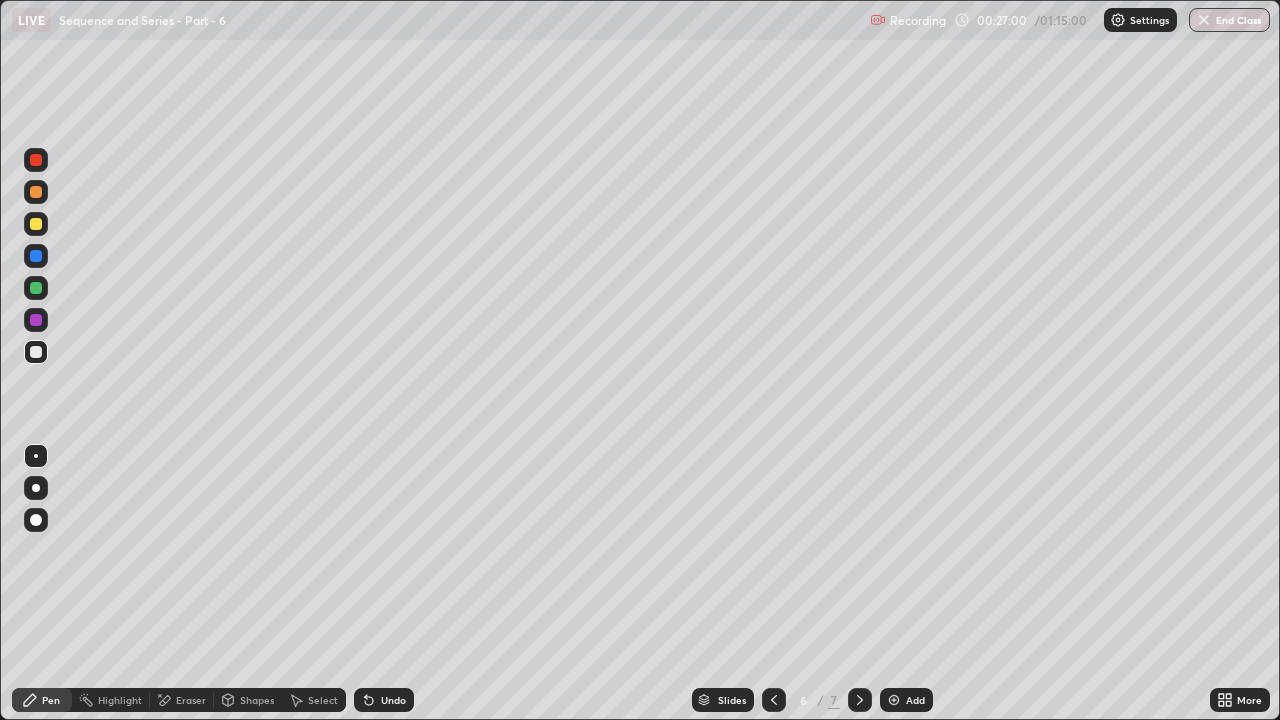 click at bounding box center (774, 700) 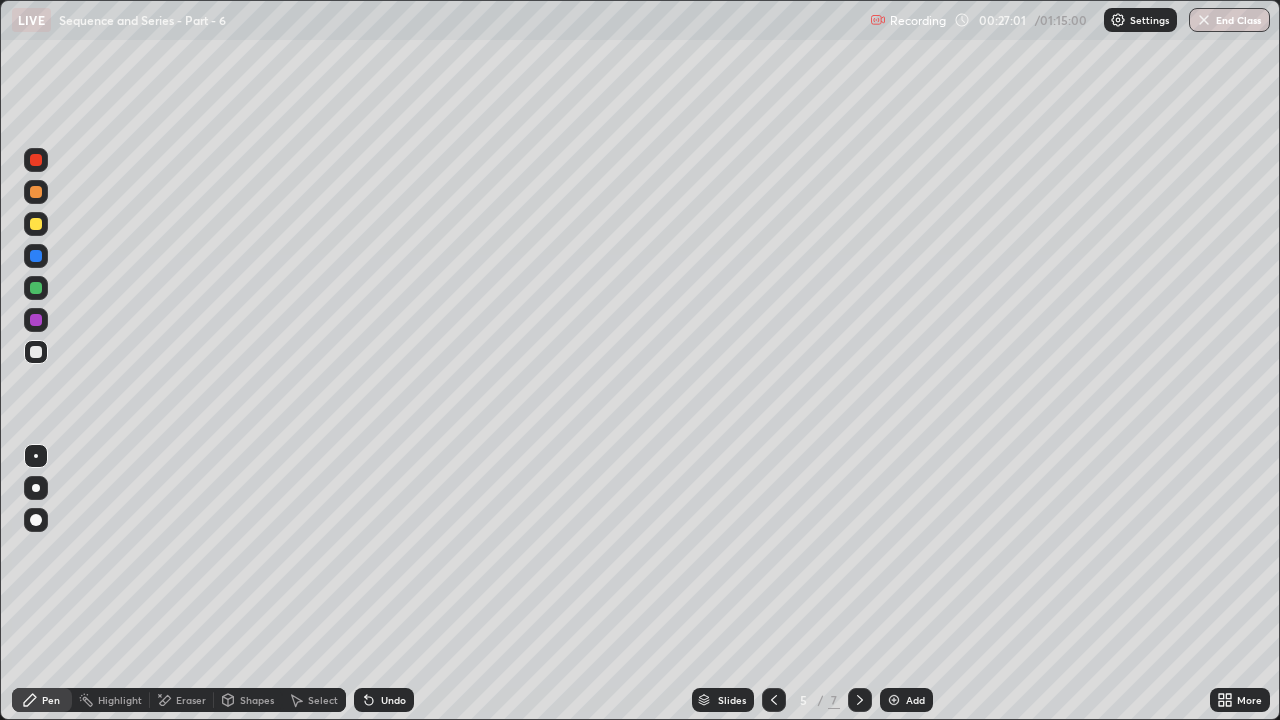 click at bounding box center [774, 700] 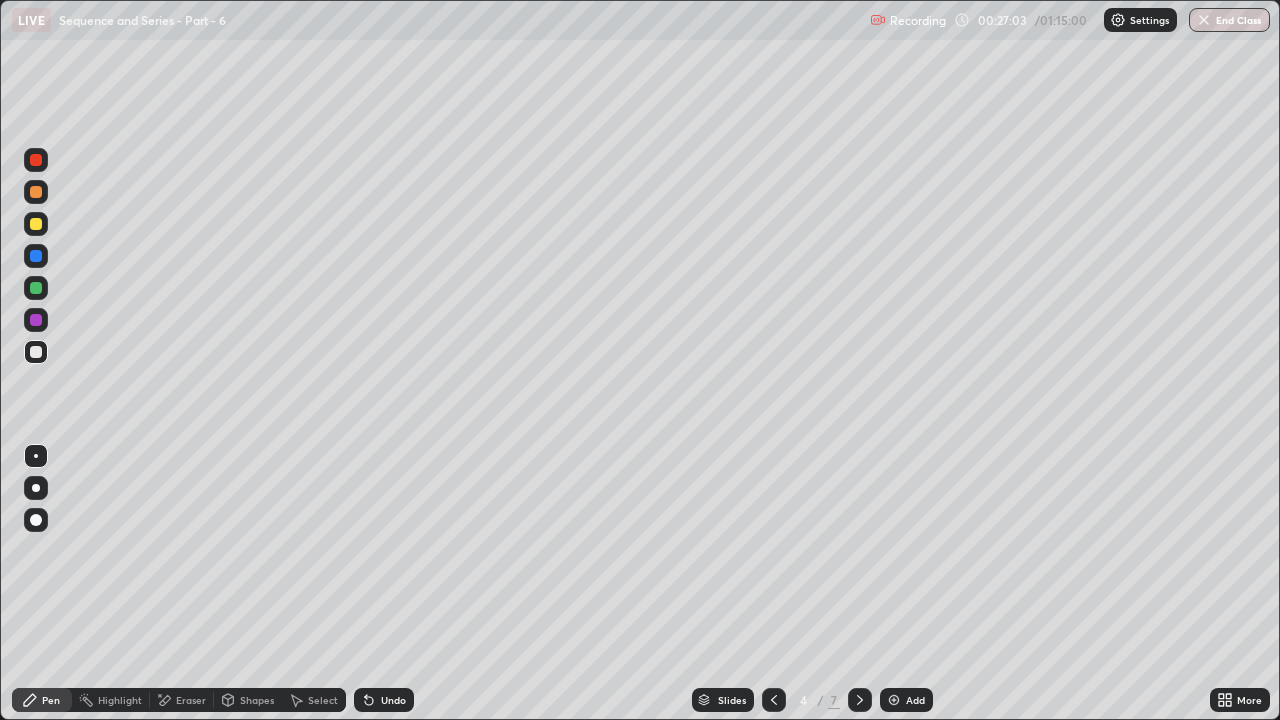 click 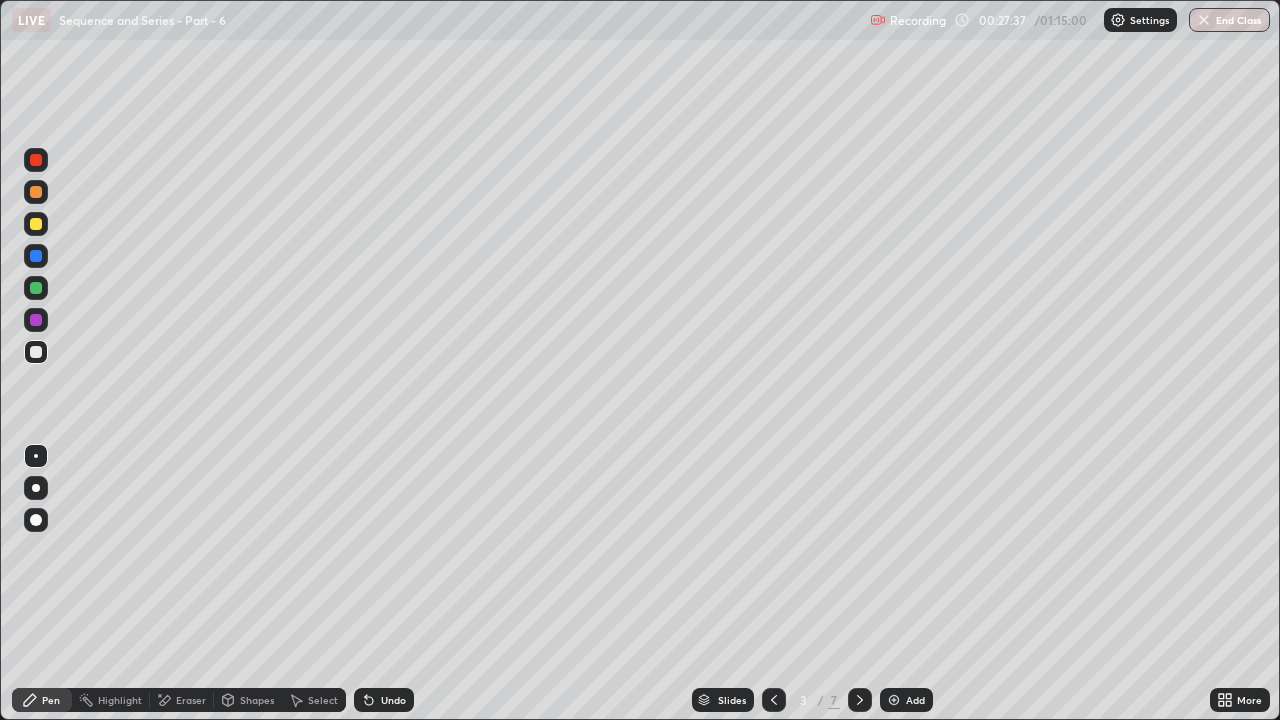 click 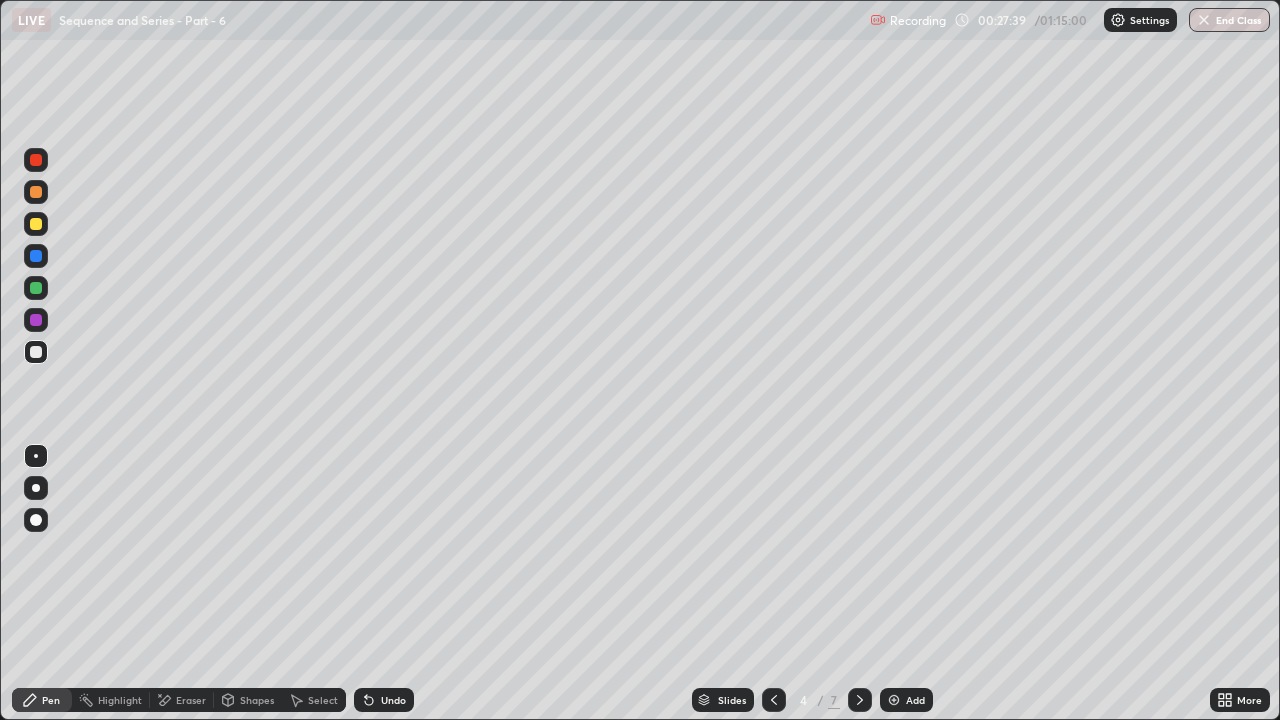 click 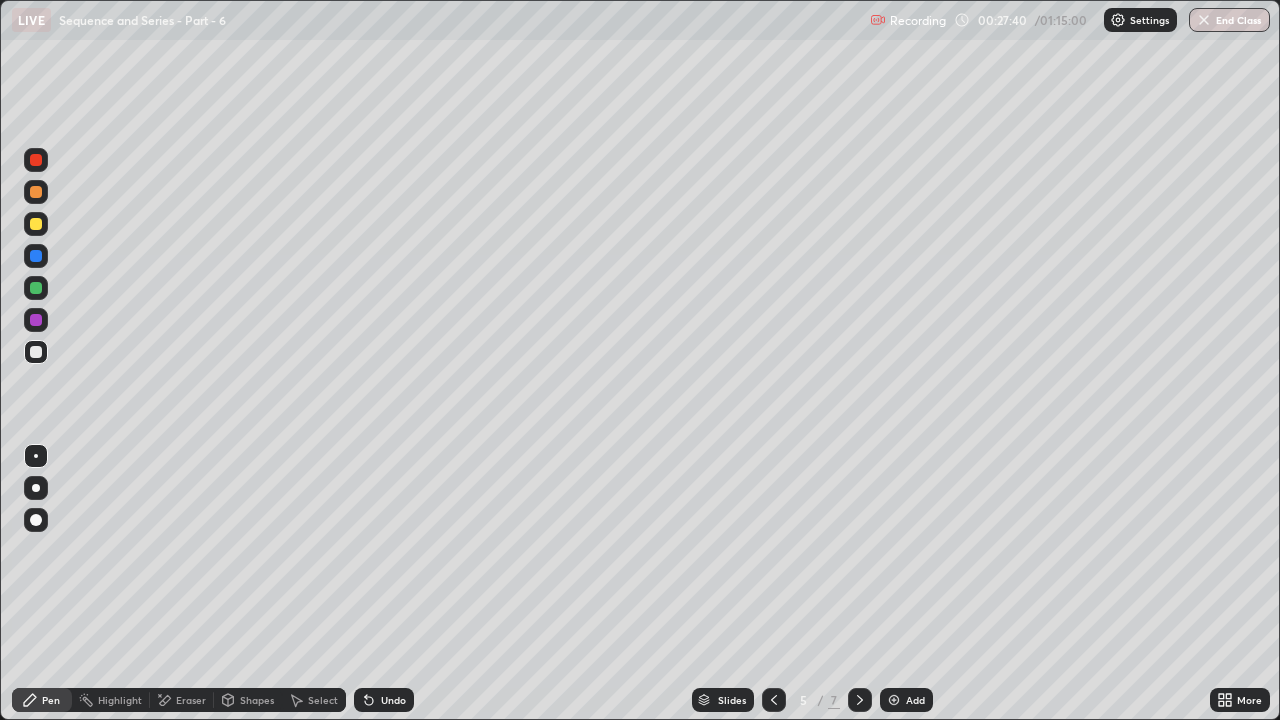 click 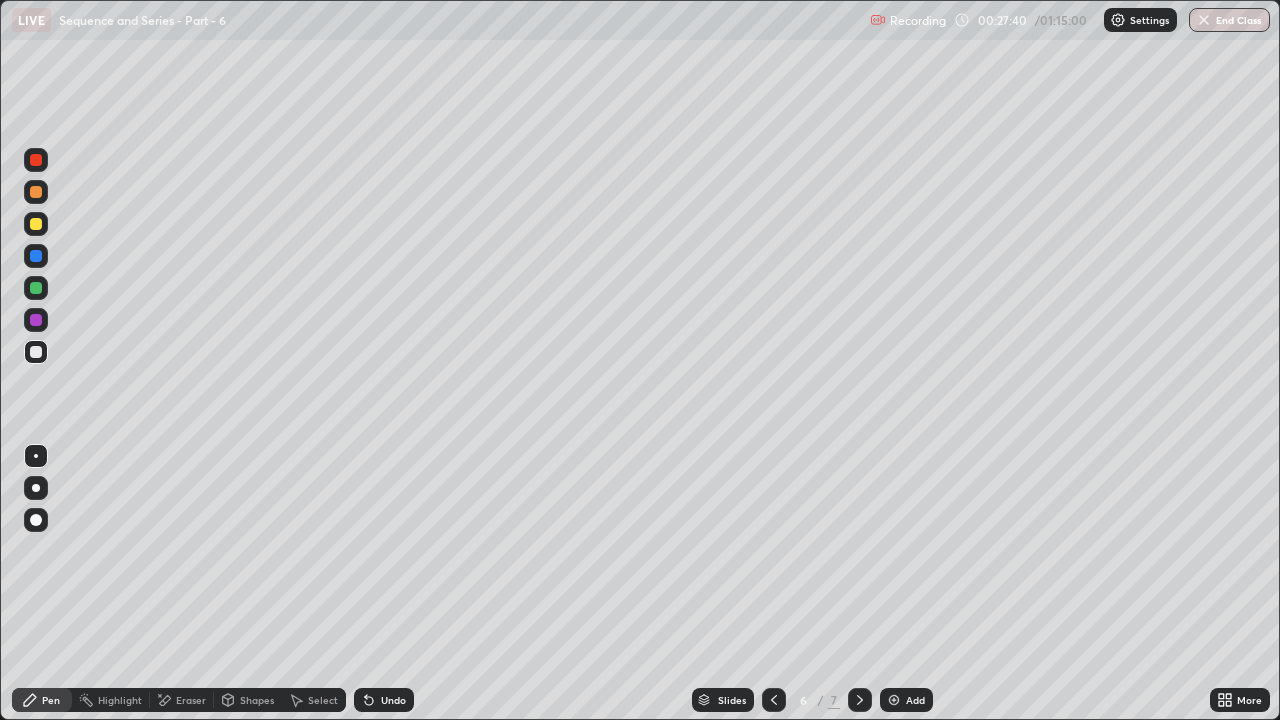 click 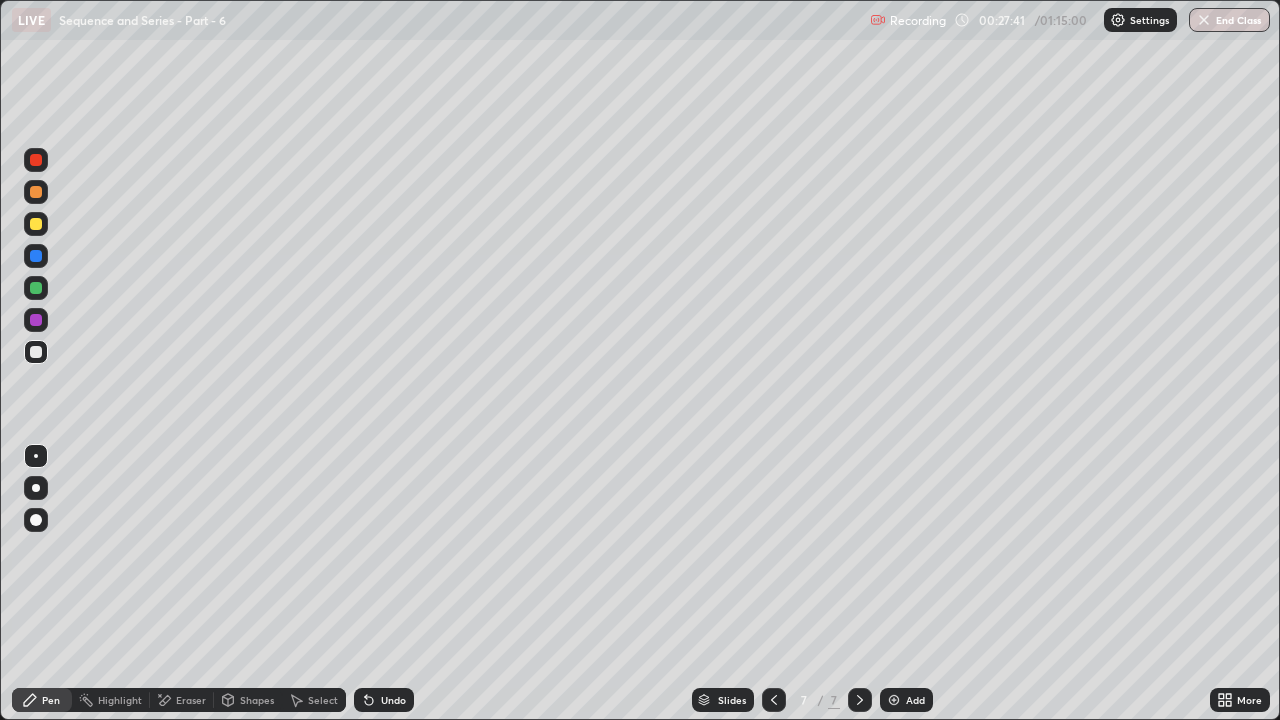 click 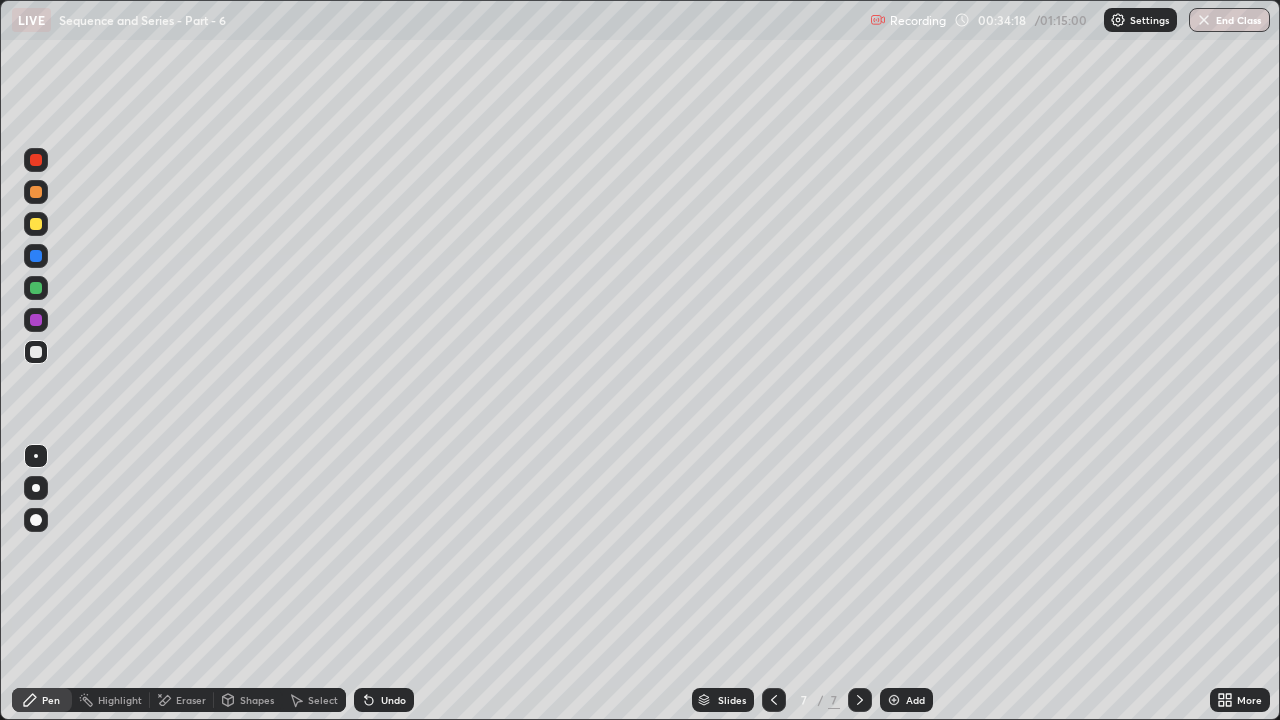 click on "Add" at bounding box center [915, 700] 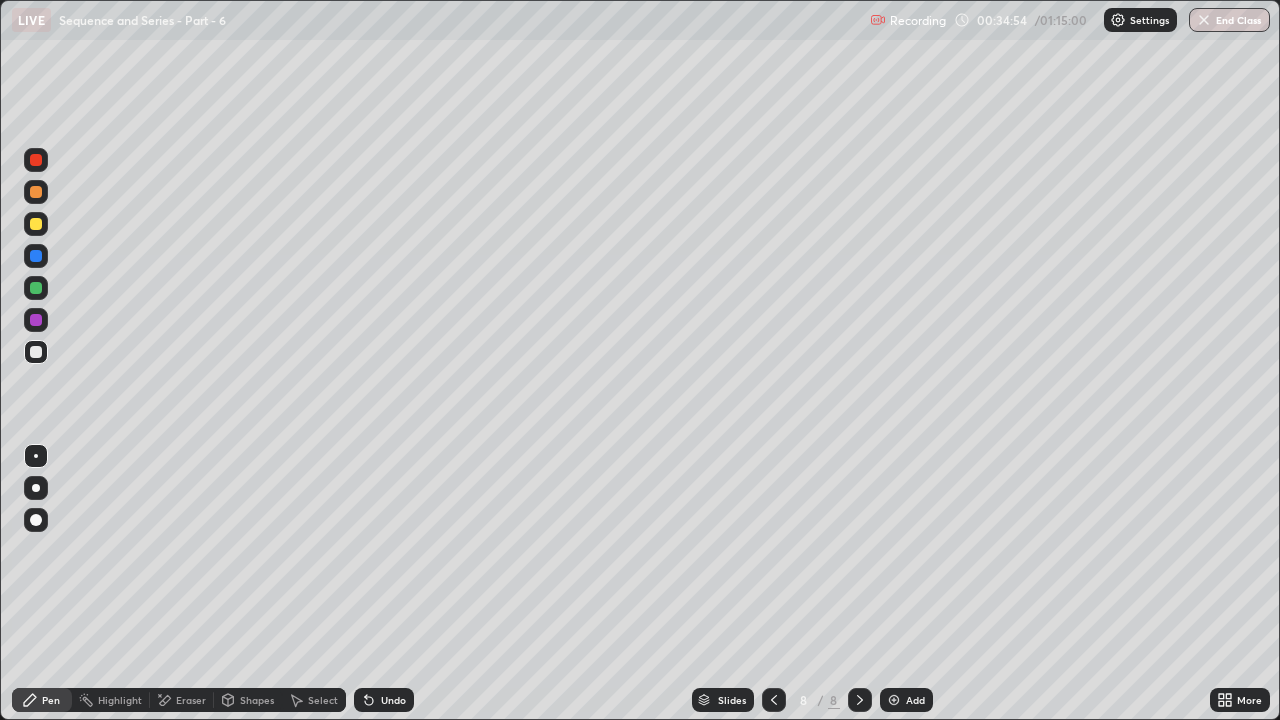 click on "Eraser" at bounding box center (191, 700) 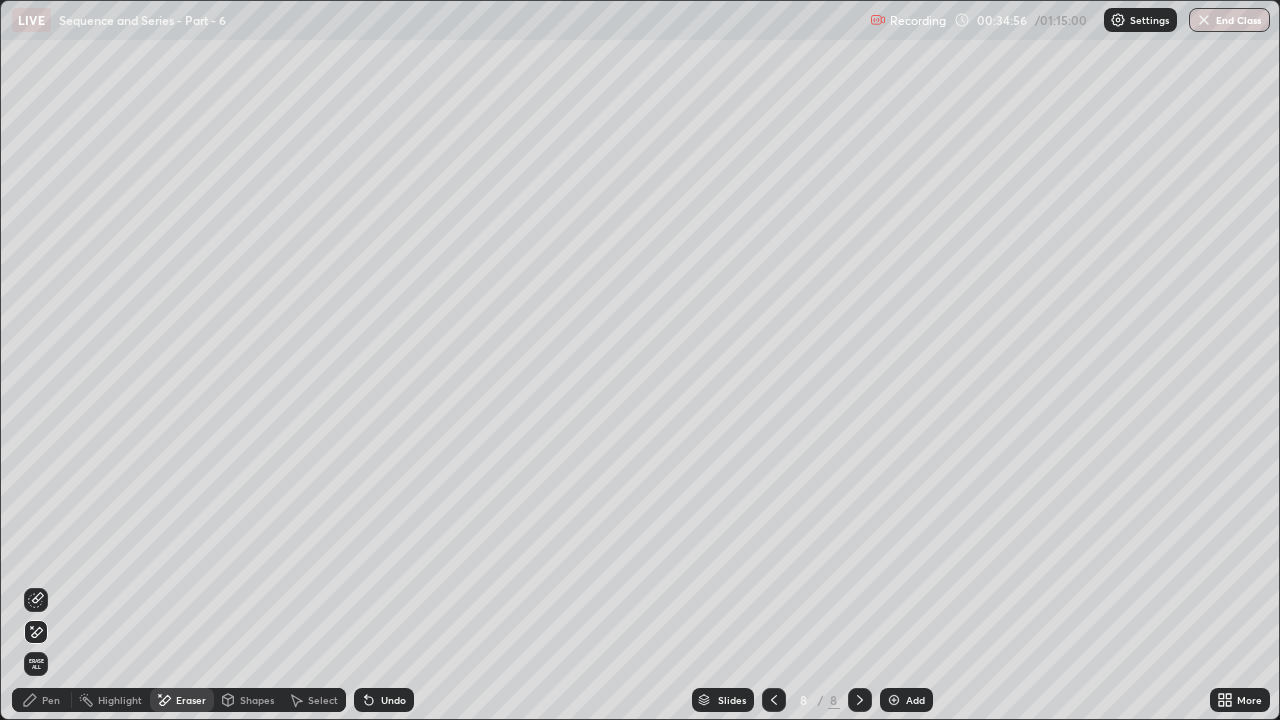 click on "Pen" at bounding box center [51, 700] 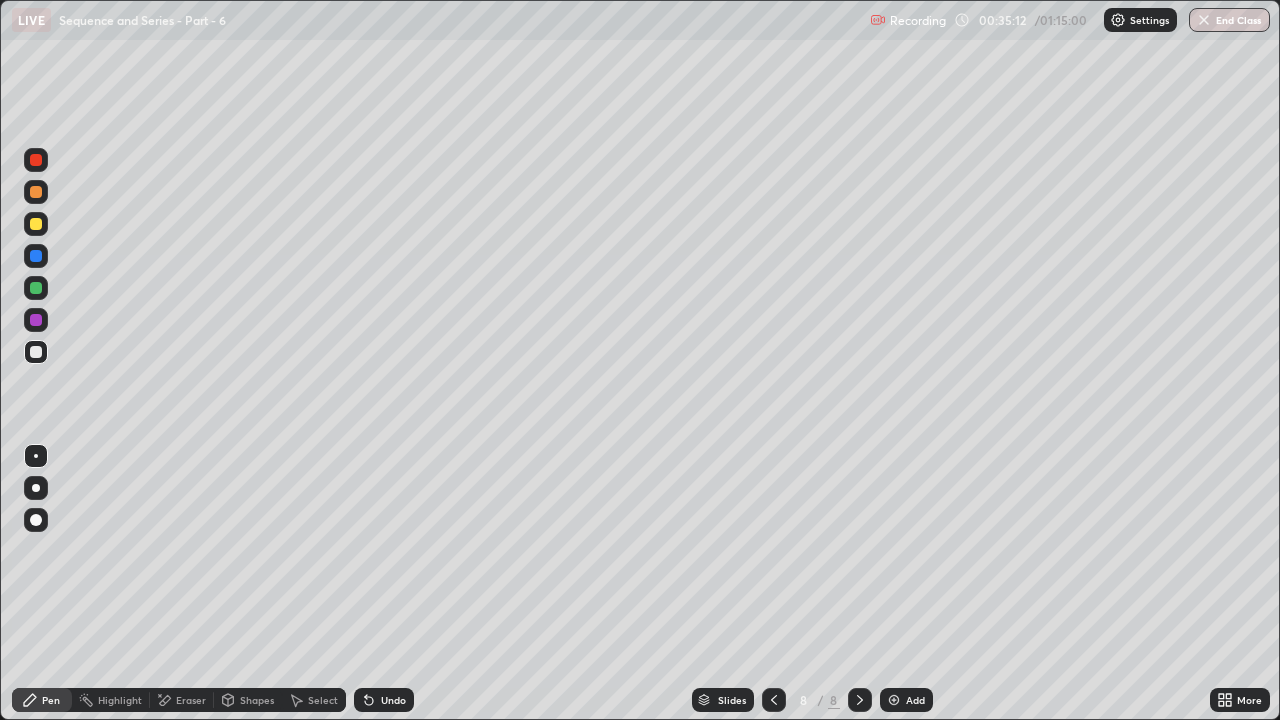 click at bounding box center [774, 700] 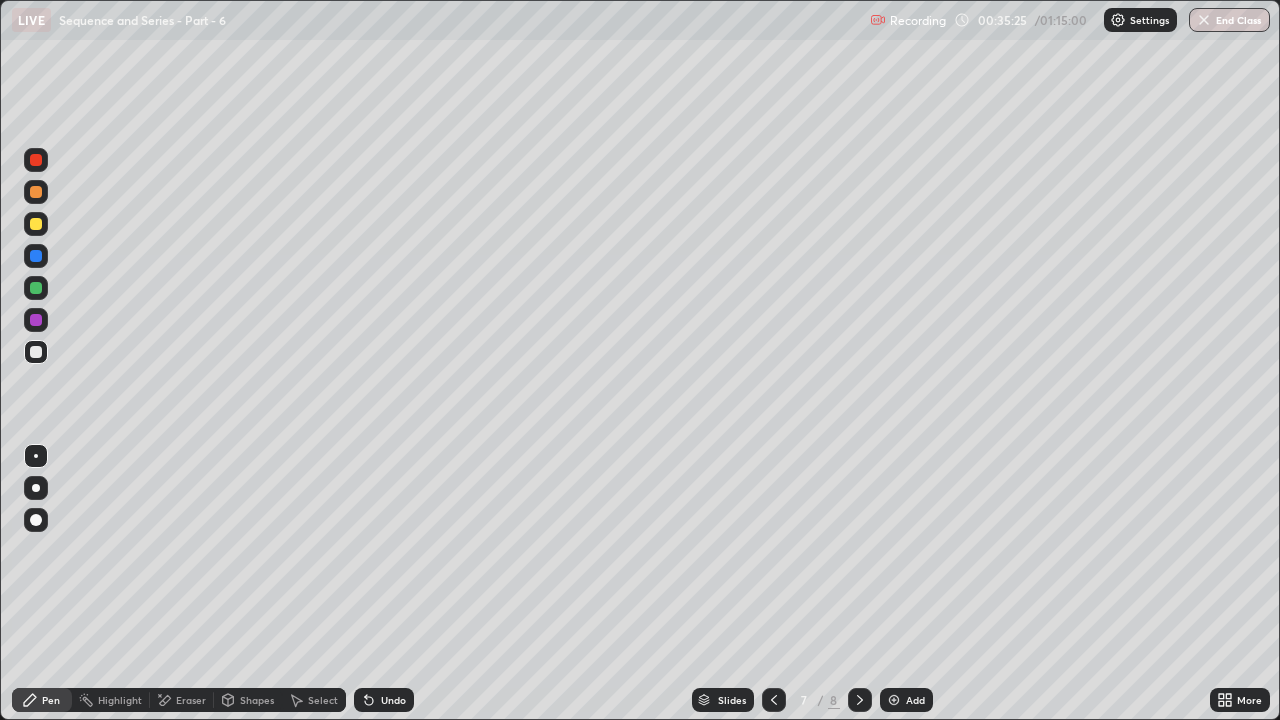 click at bounding box center [860, 700] 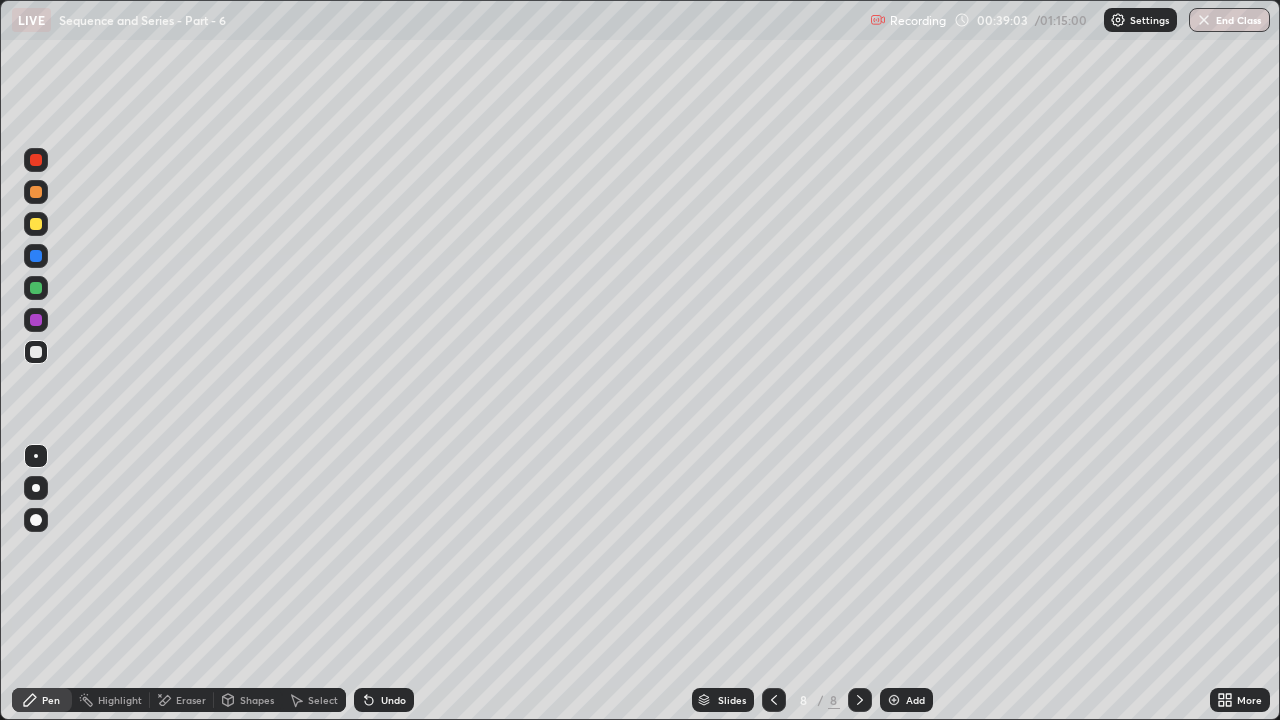 click on "Add" at bounding box center (906, 700) 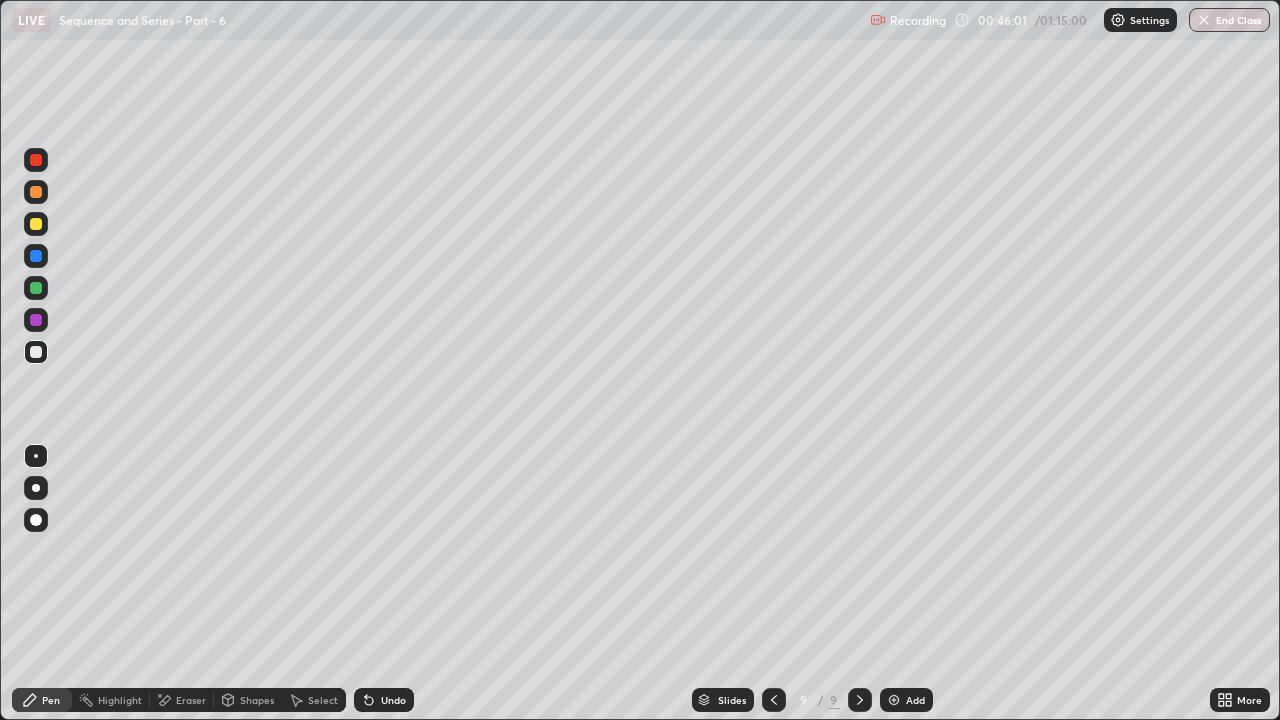 click on "Add" at bounding box center (915, 700) 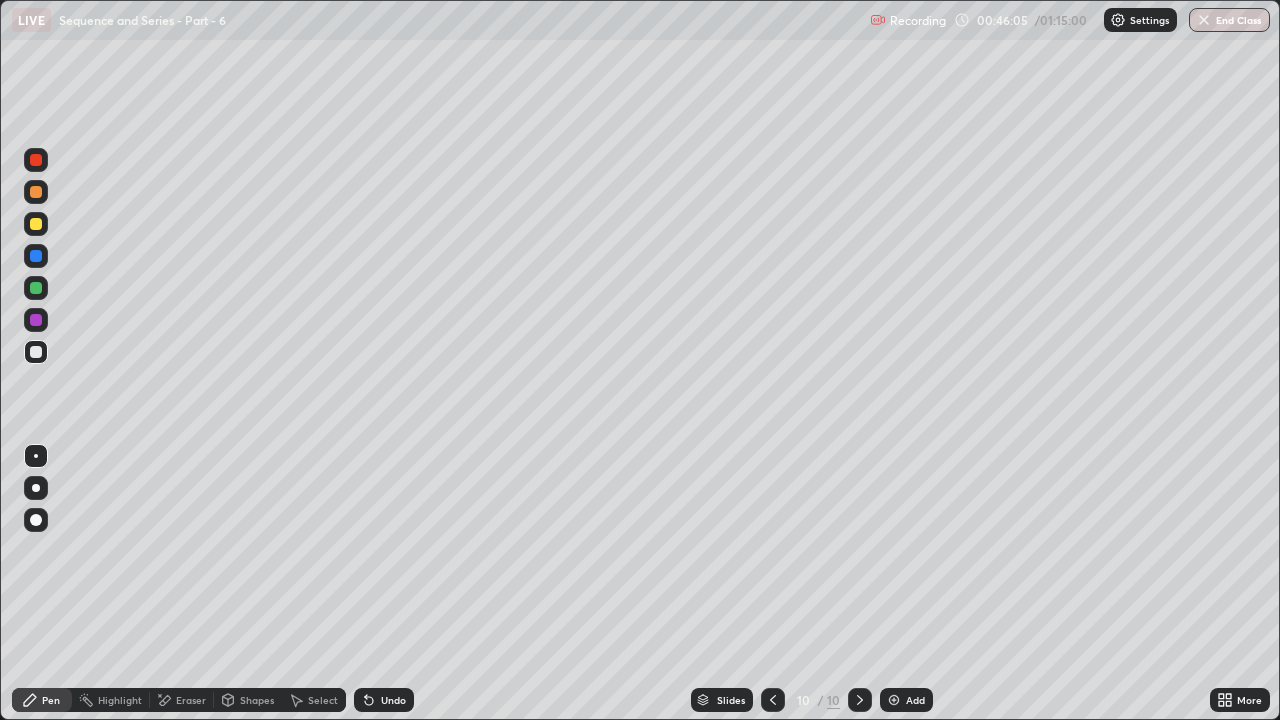 click on "Undo" at bounding box center [380, 700] 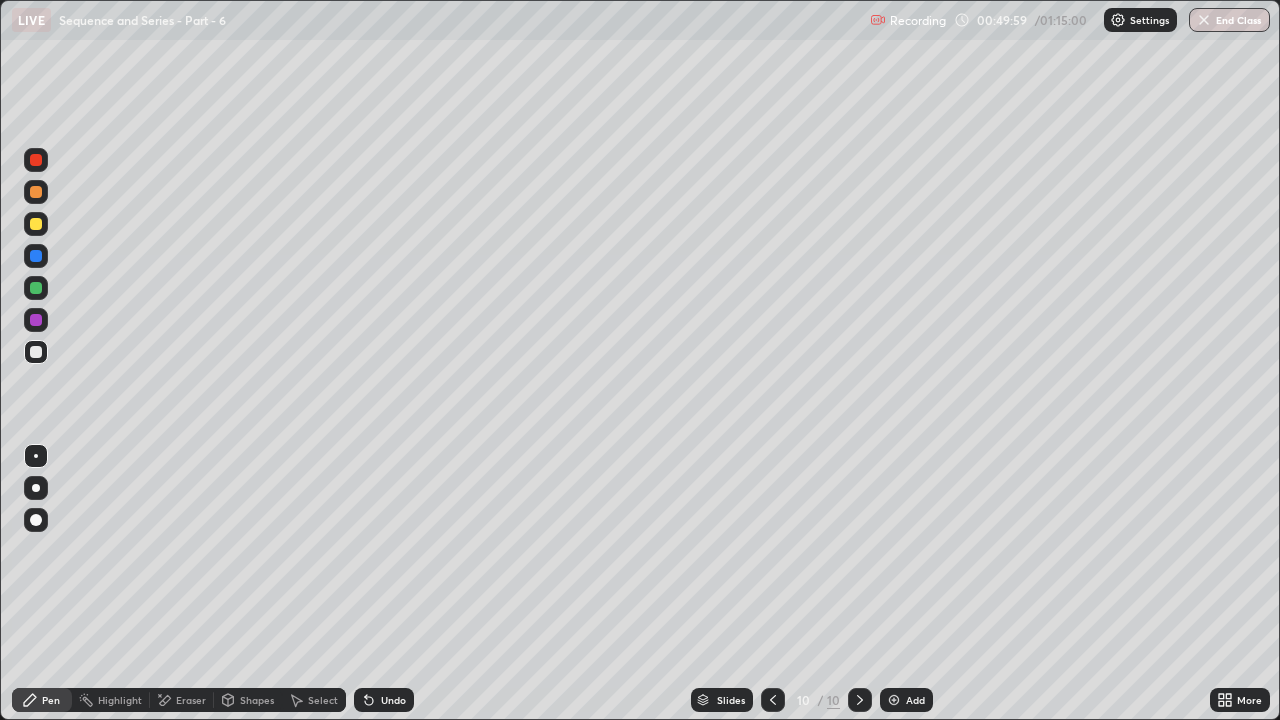 click on "Eraser" at bounding box center [182, 700] 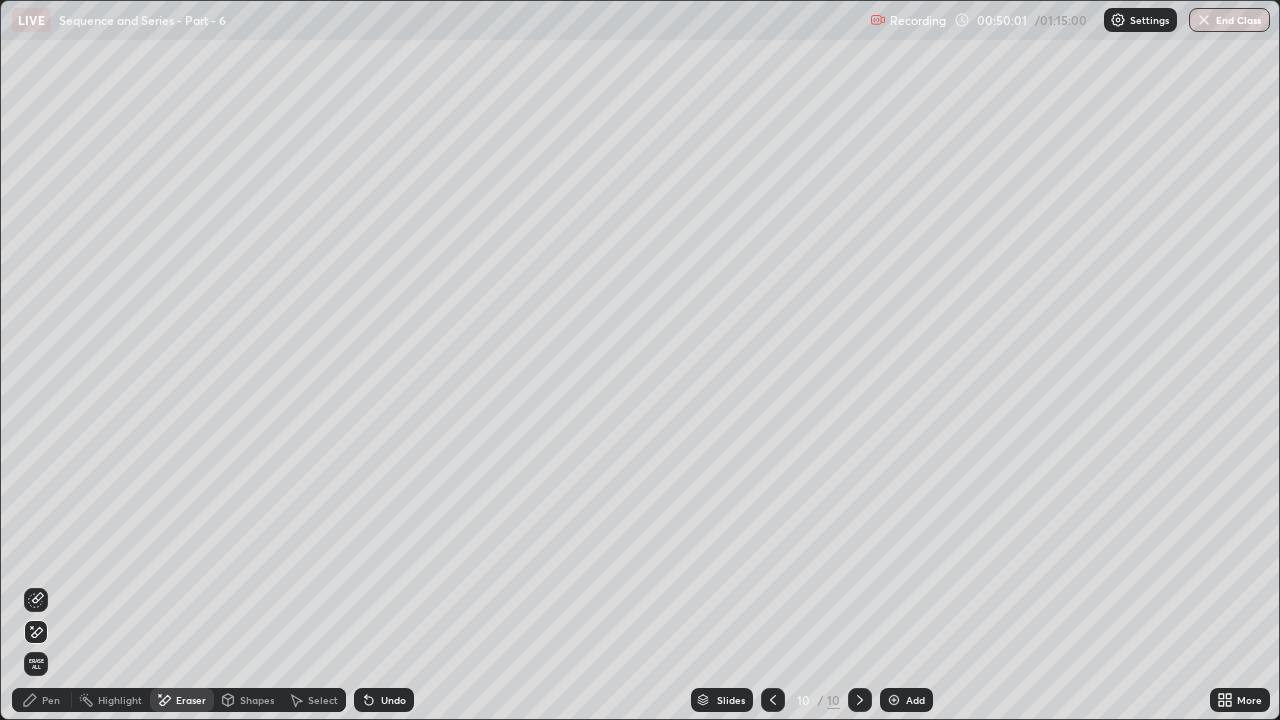 click on "Pen" at bounding box center (51, 700) 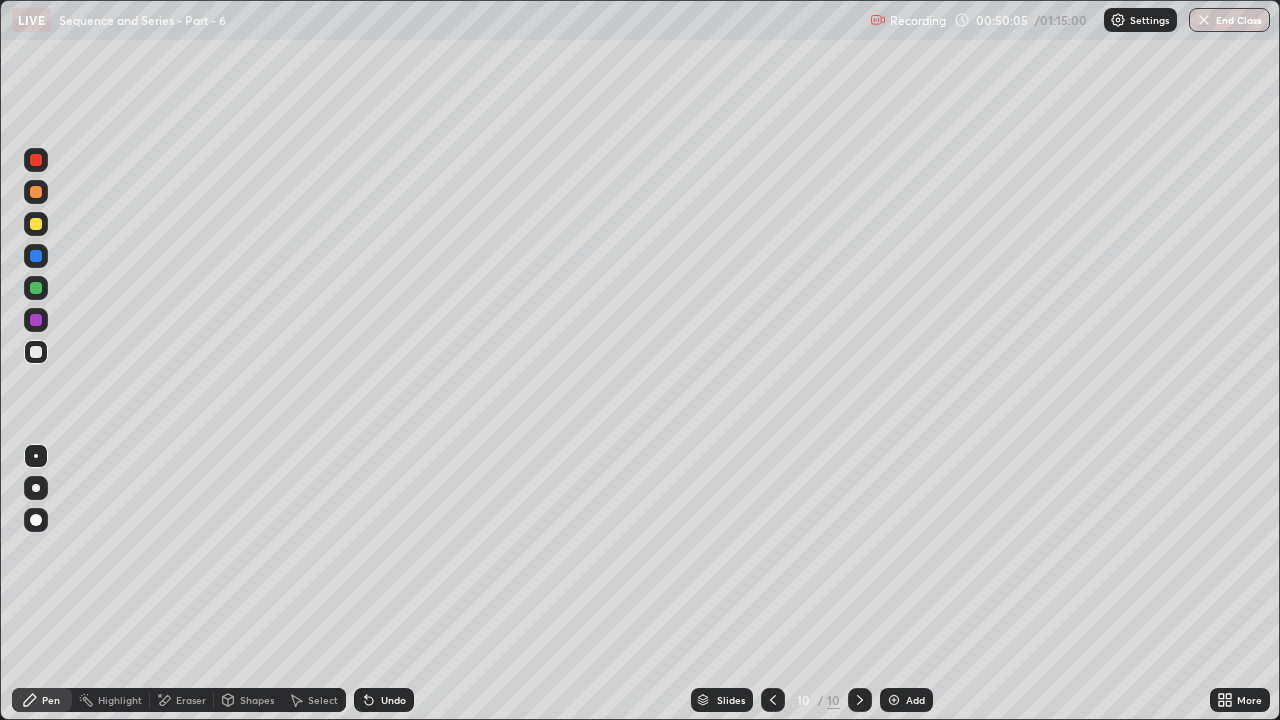 click on "Undo" at bounding box center (393, 700) 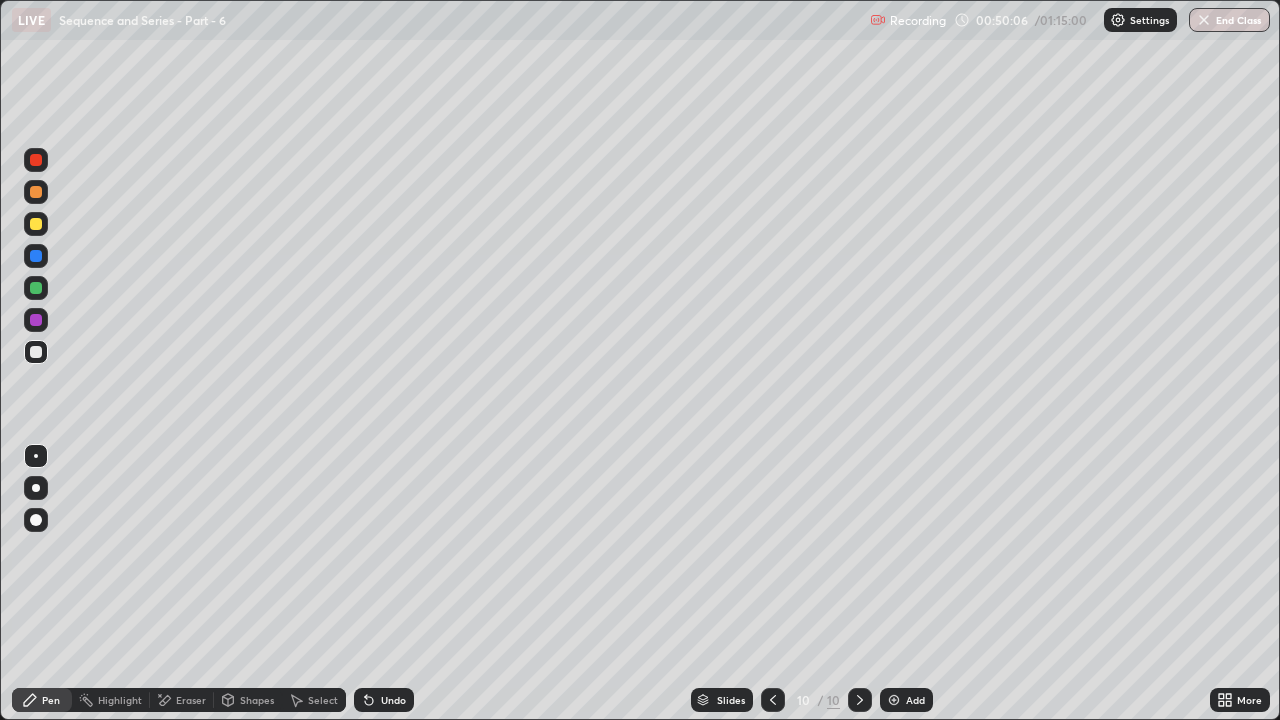 click on "Undo" at bounding box center [393, 700] 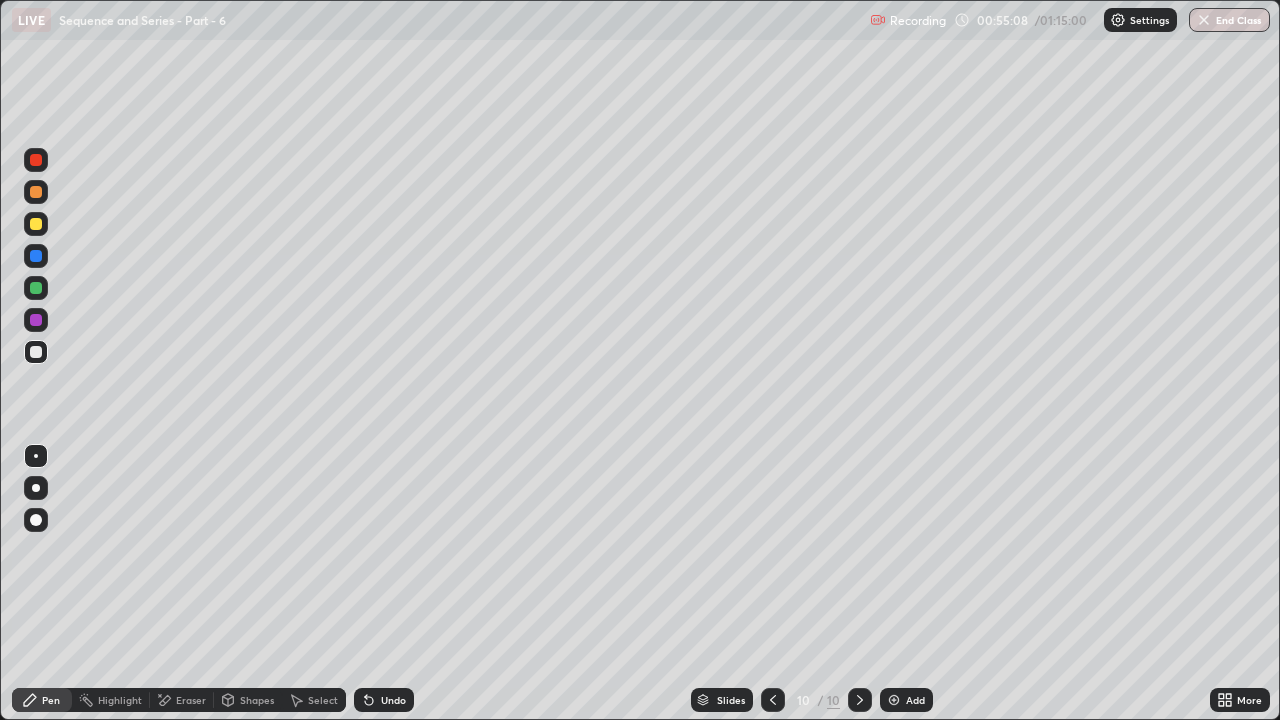 click on "Add" at bounding box center (915, 700) 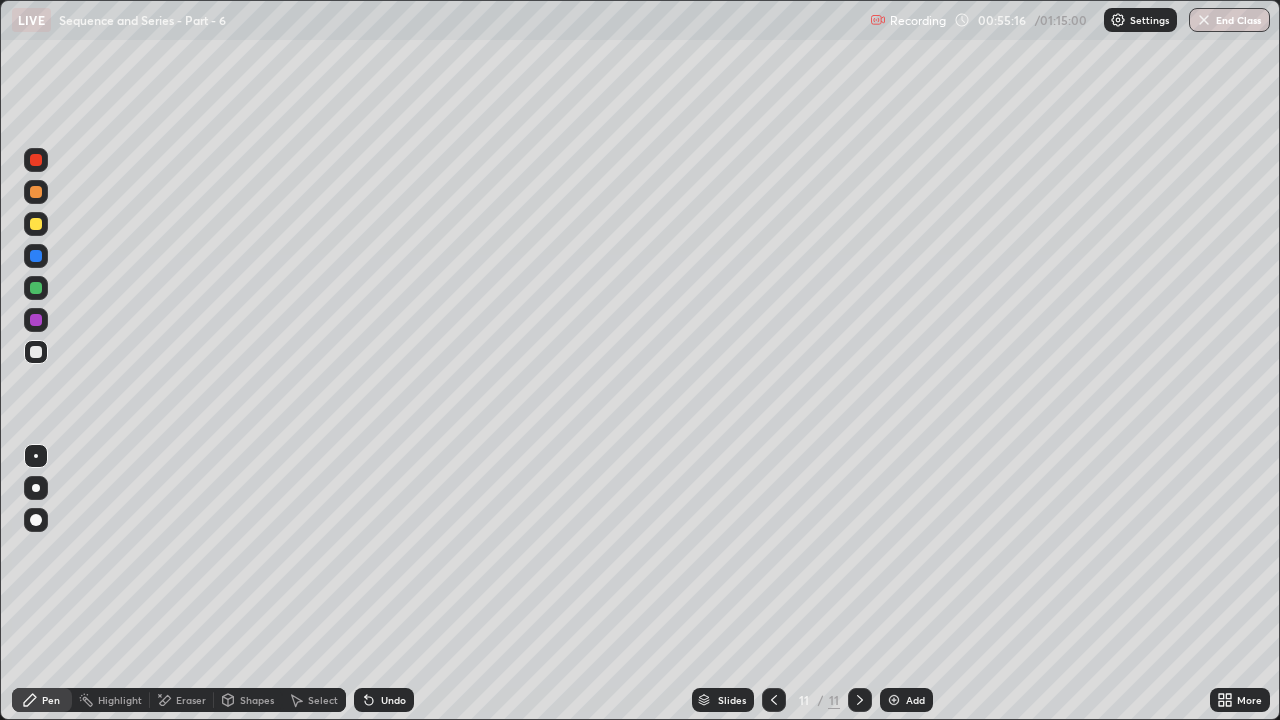 click at bounding box center (774, 700) 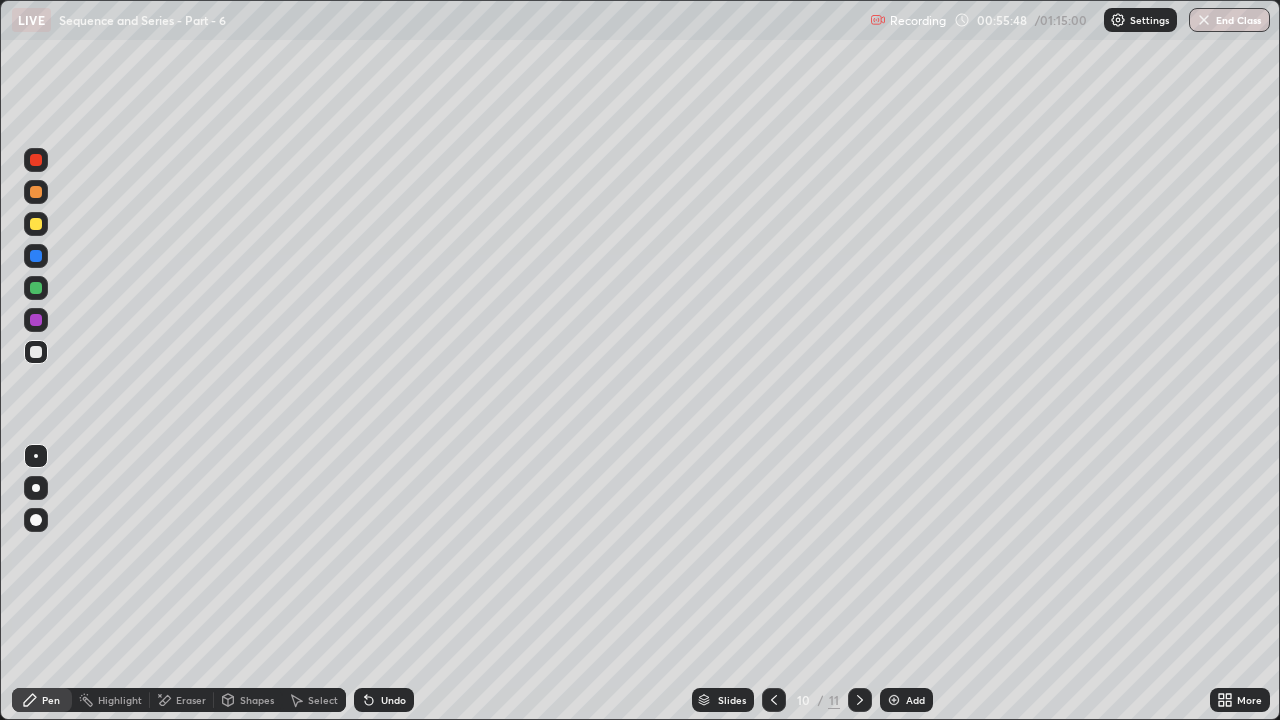 click 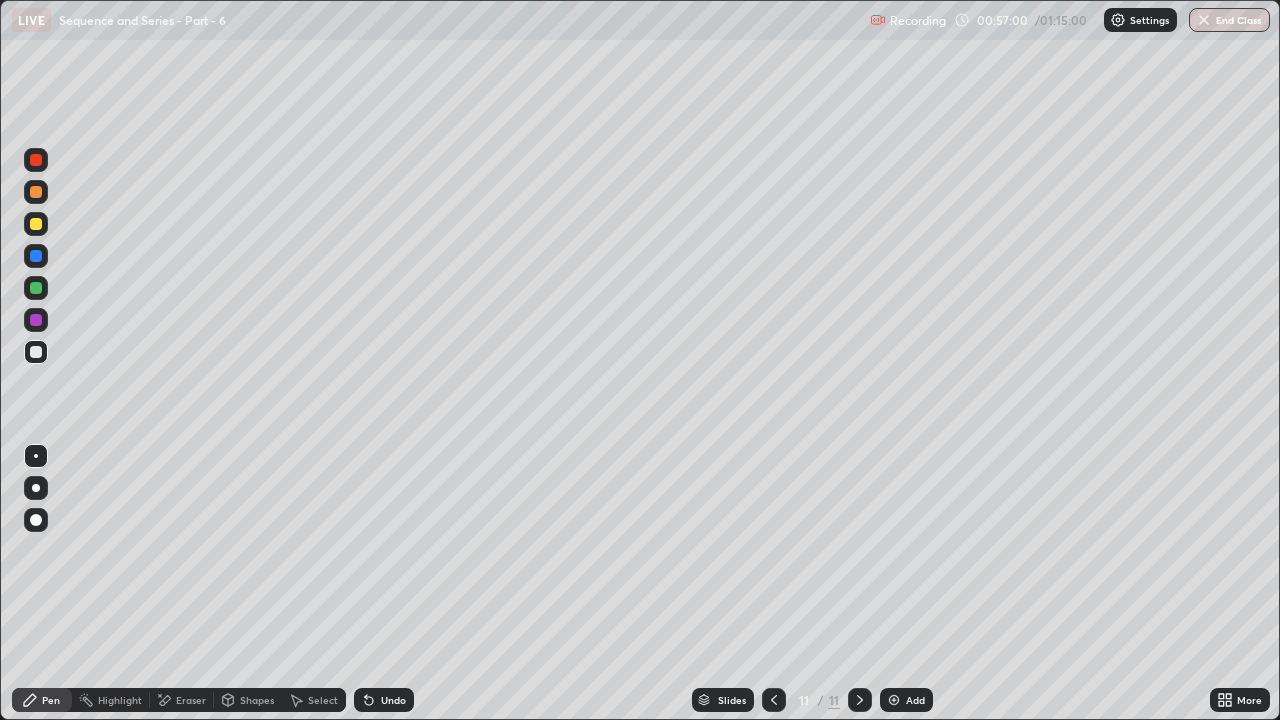click on "Undo" at bounding box center (393, 700) 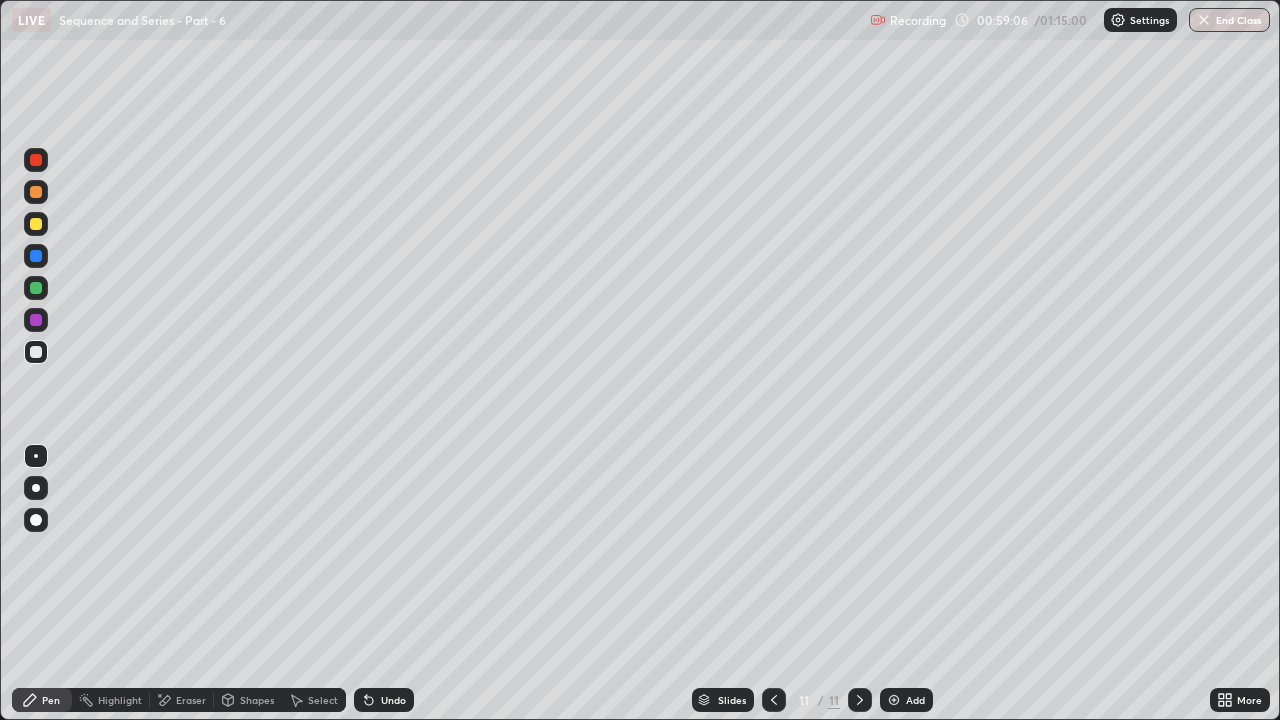 click on "Eraser" at bounding box center (182, 700) 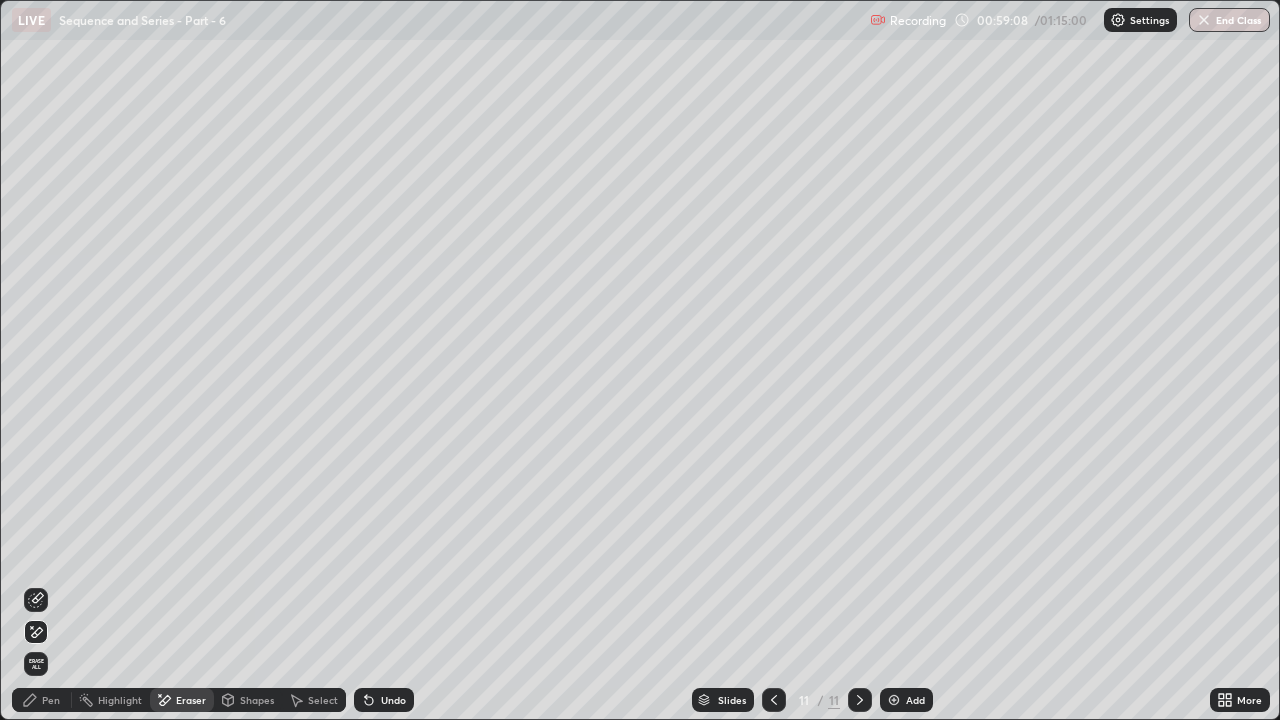 click on "Pen" at bounding box center [42, 700] 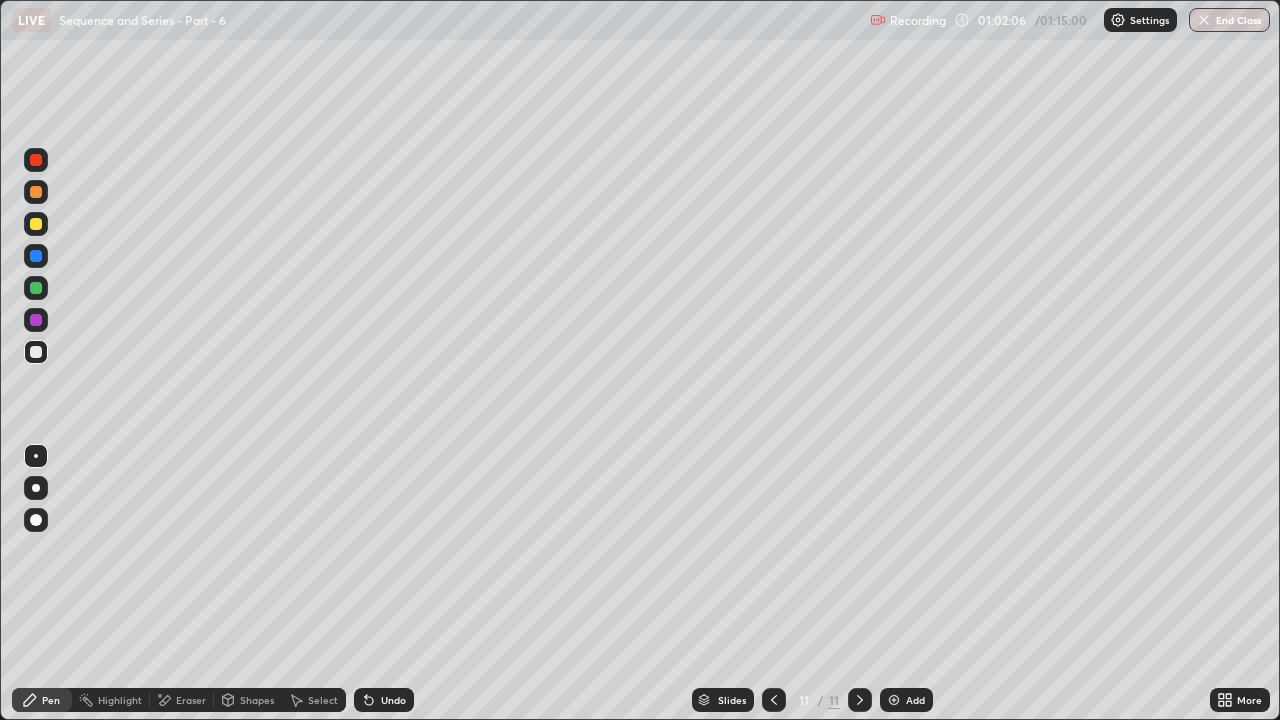 click on "Add" at bounding box center [906, 700] 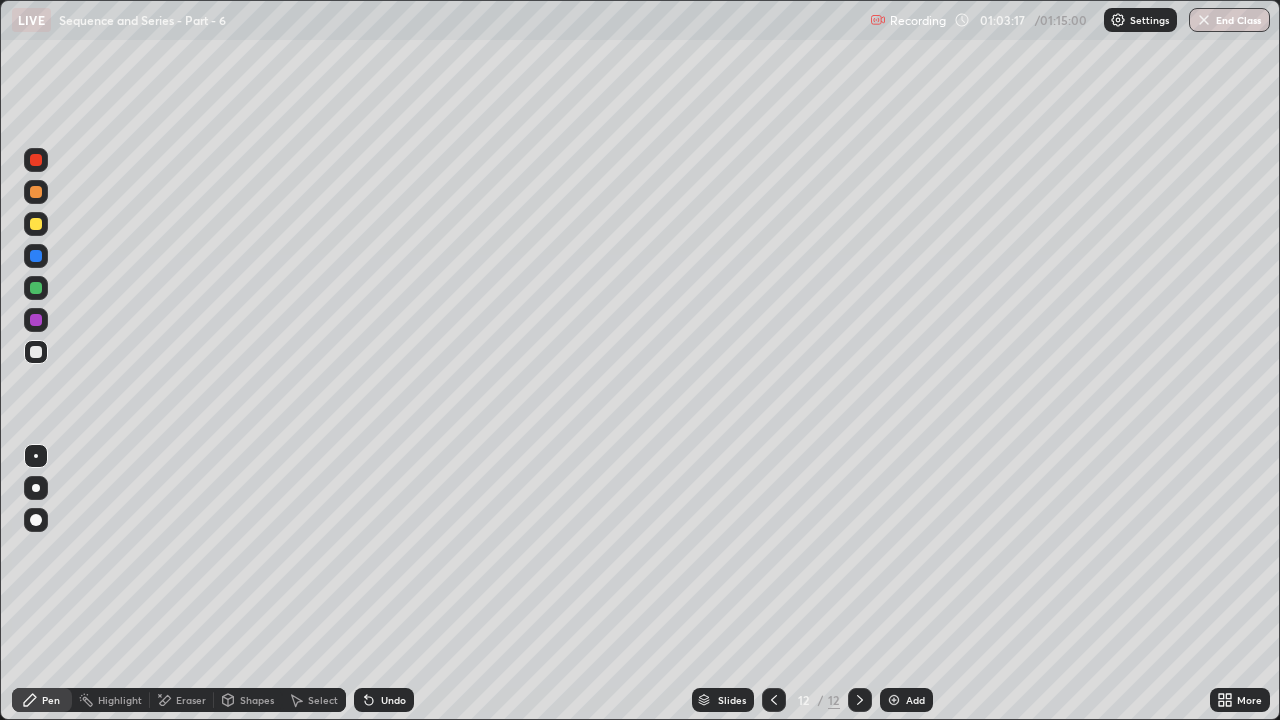 click on "Undo" at bounding box center [384, 700] 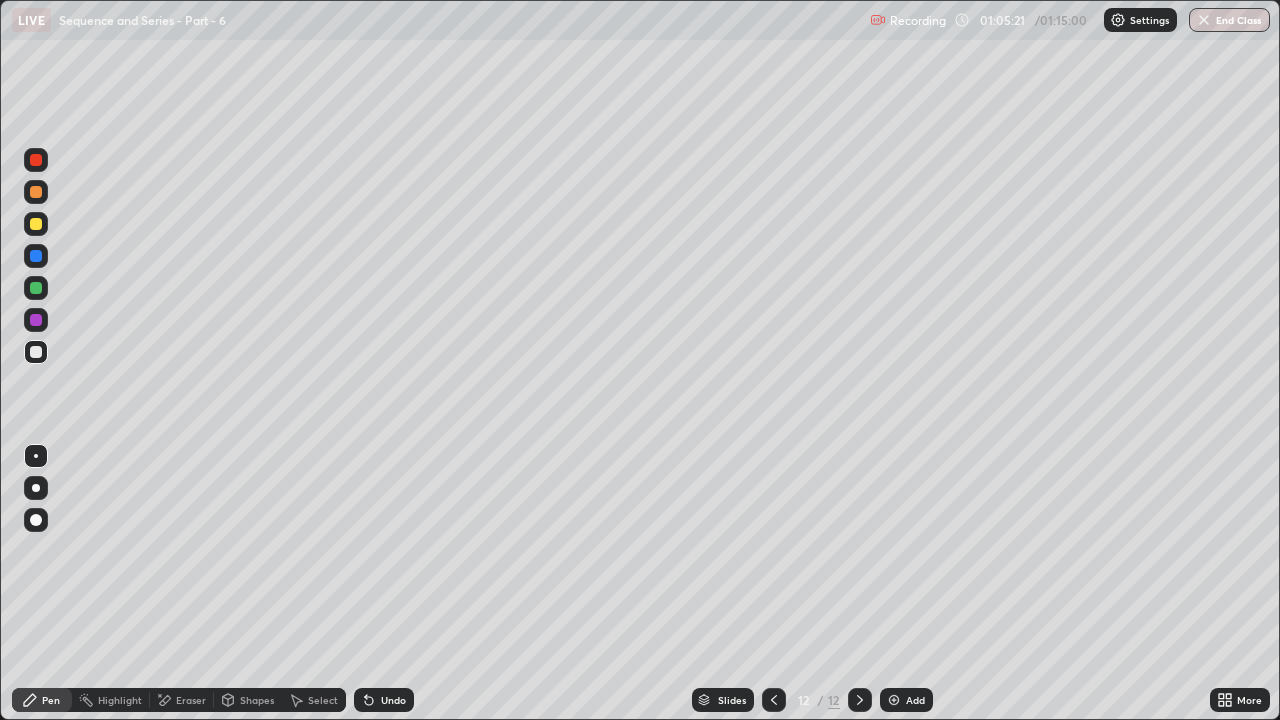 click on "Add" at bounding box center (915, 700) 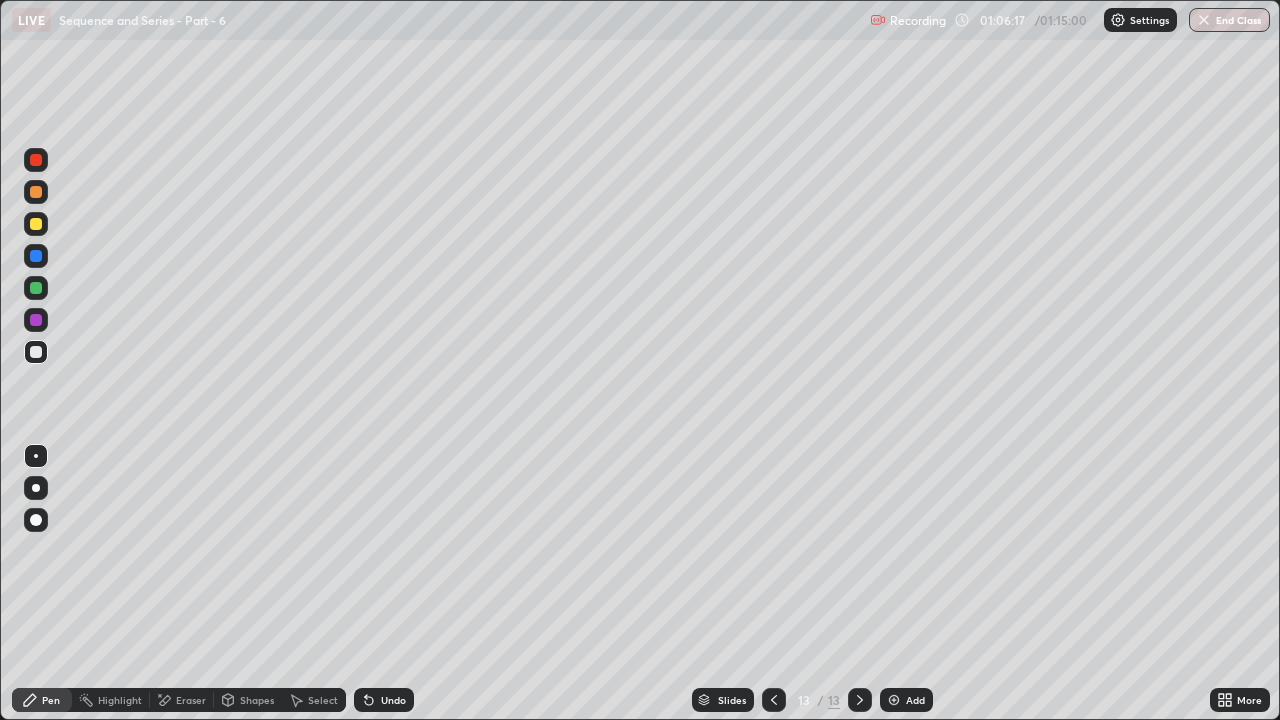 click on "Eraser" at bounding box center [191, 700] 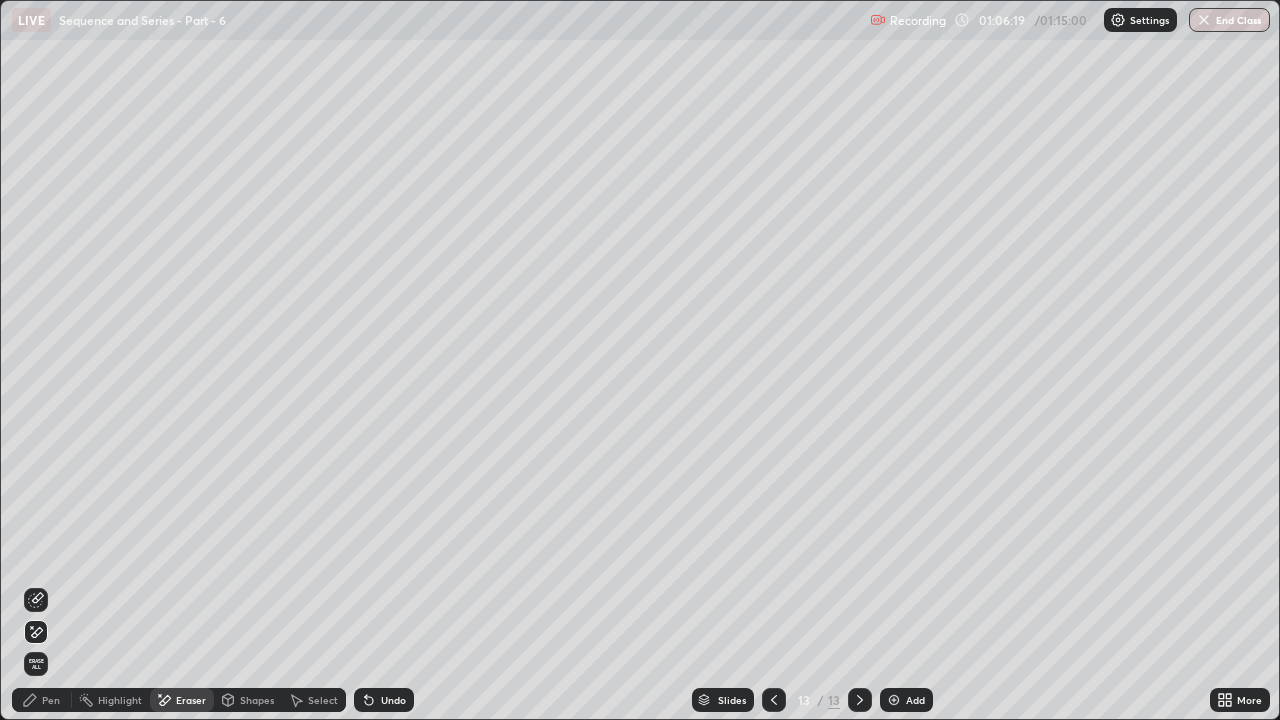 click on "Pen" at bounding box center [42, 700] 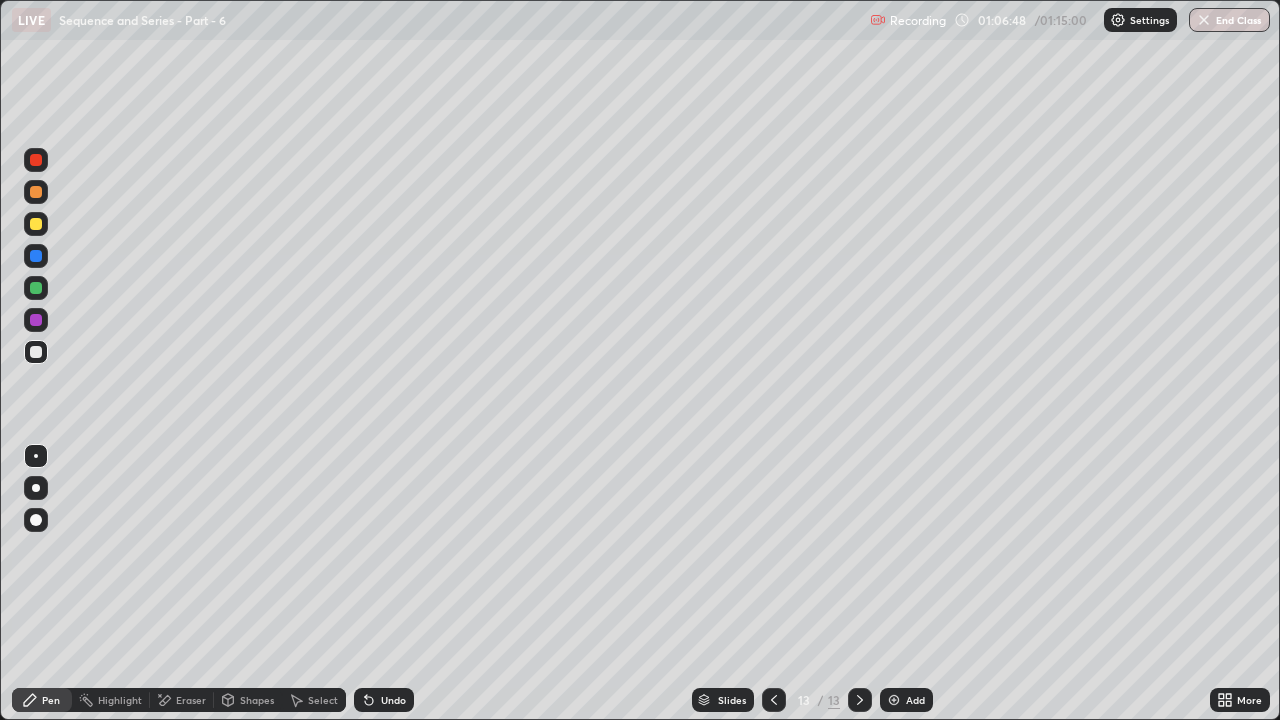 click 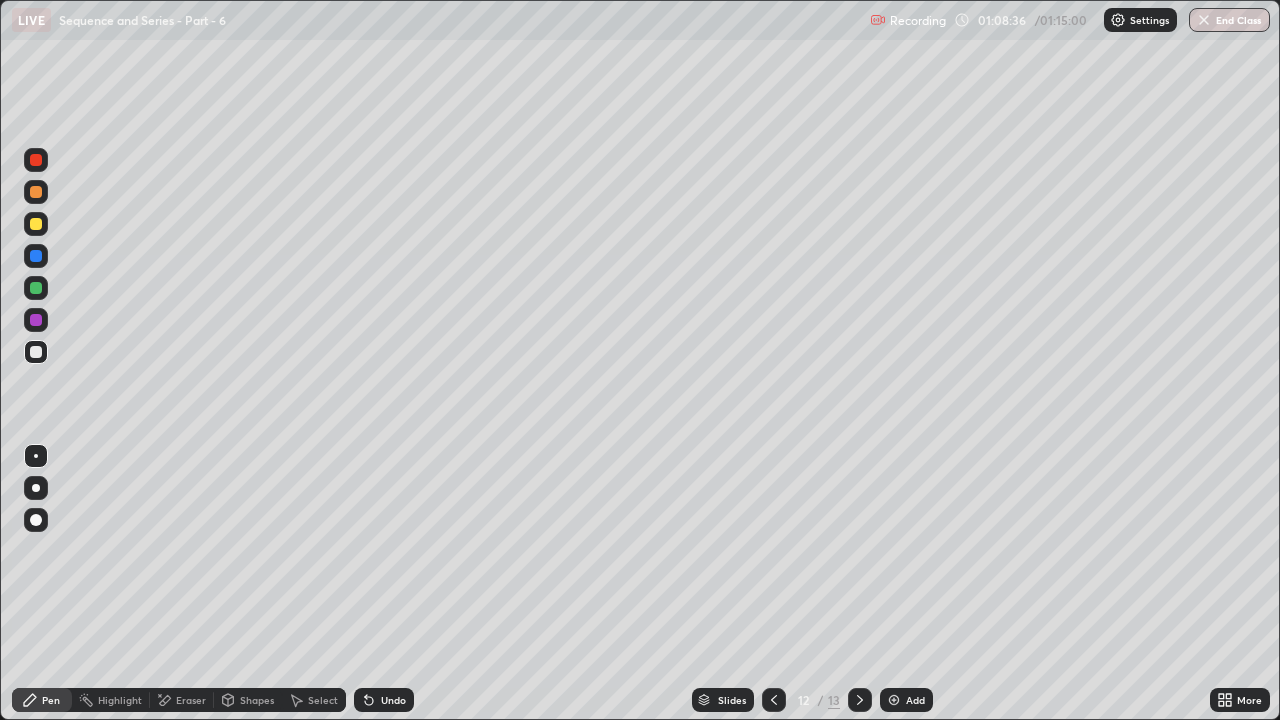 click at bounding box center [860, 700] 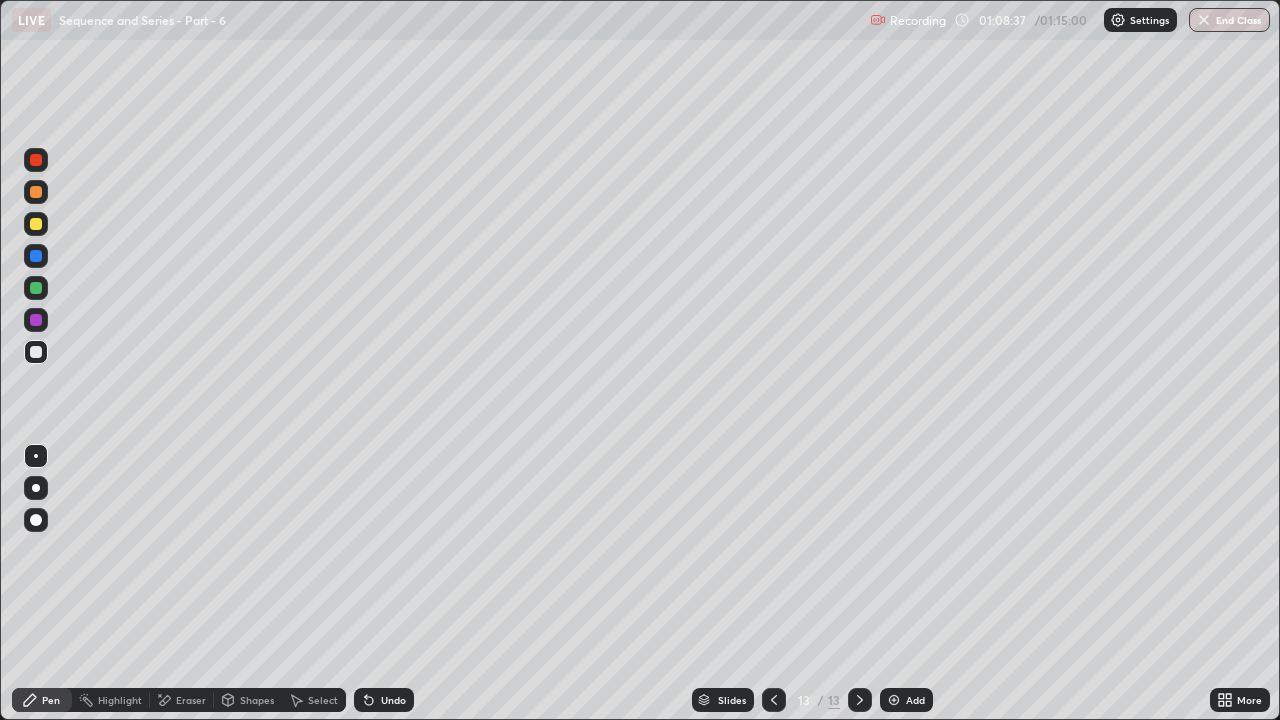 click on "Add" at bounding box center (915, 700) 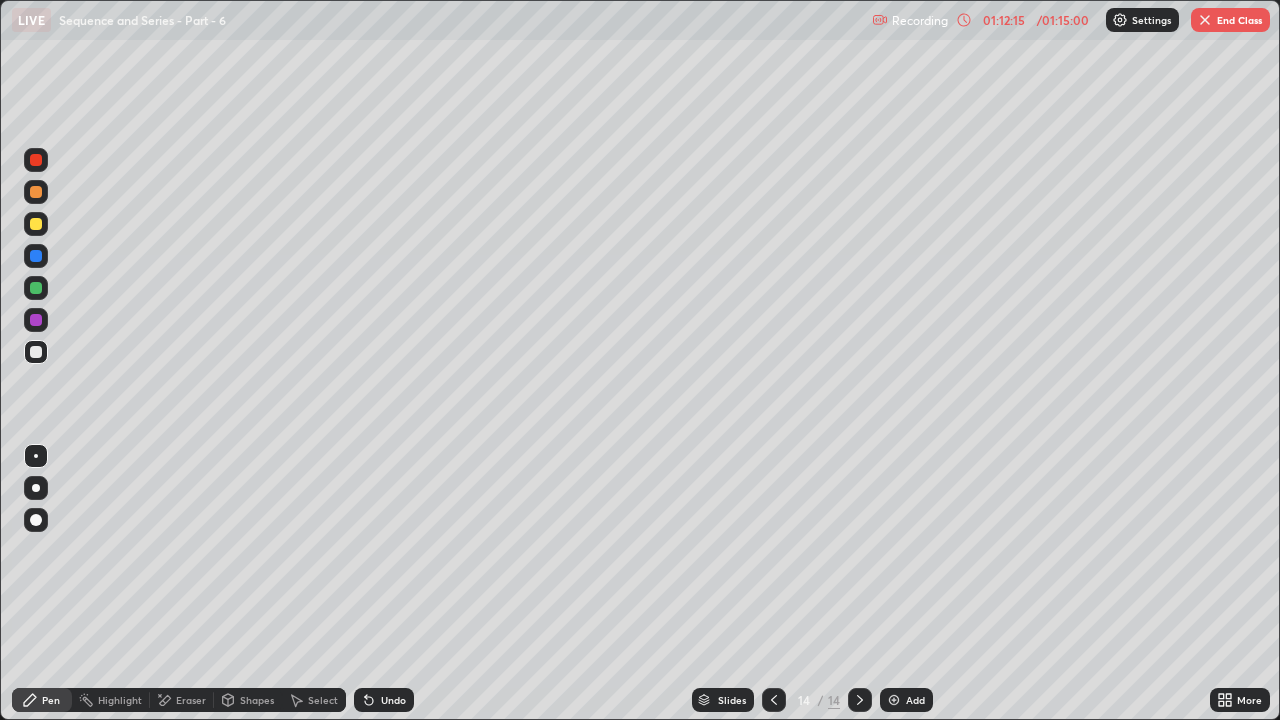 click on "End Class" at bounding box center (1230, 20) 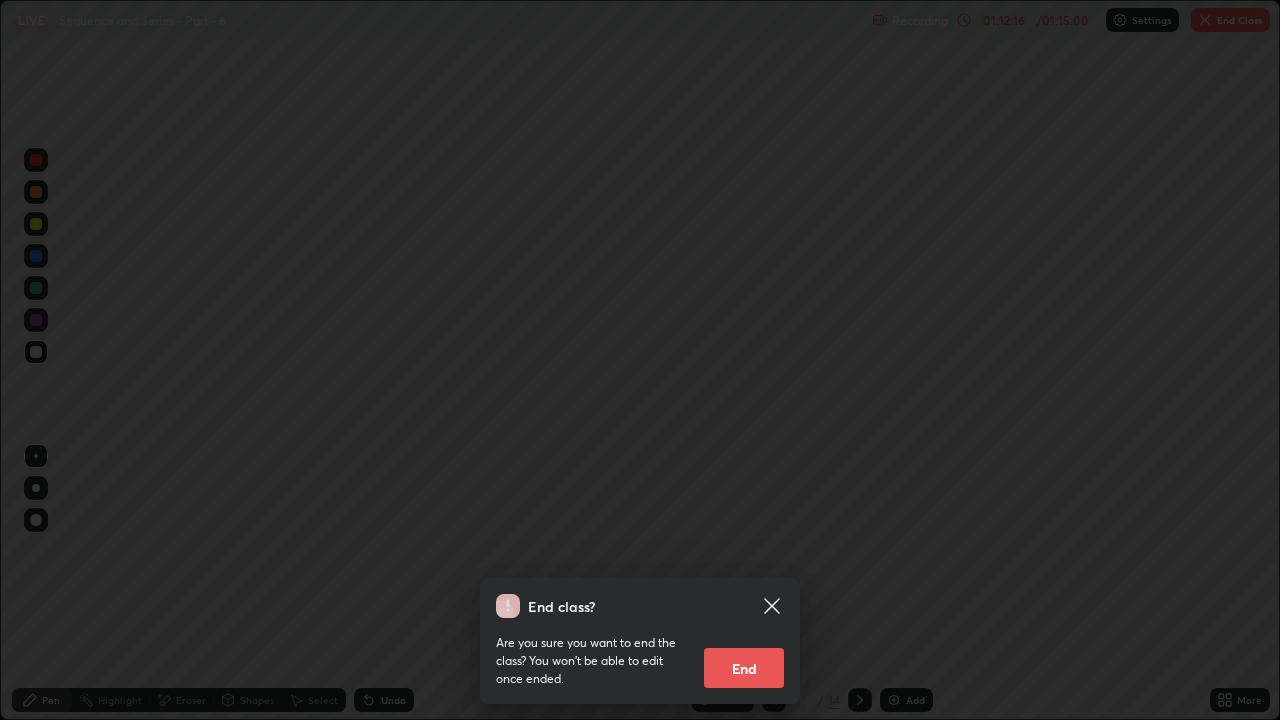 click on "End" at bounding box center (744, 668) 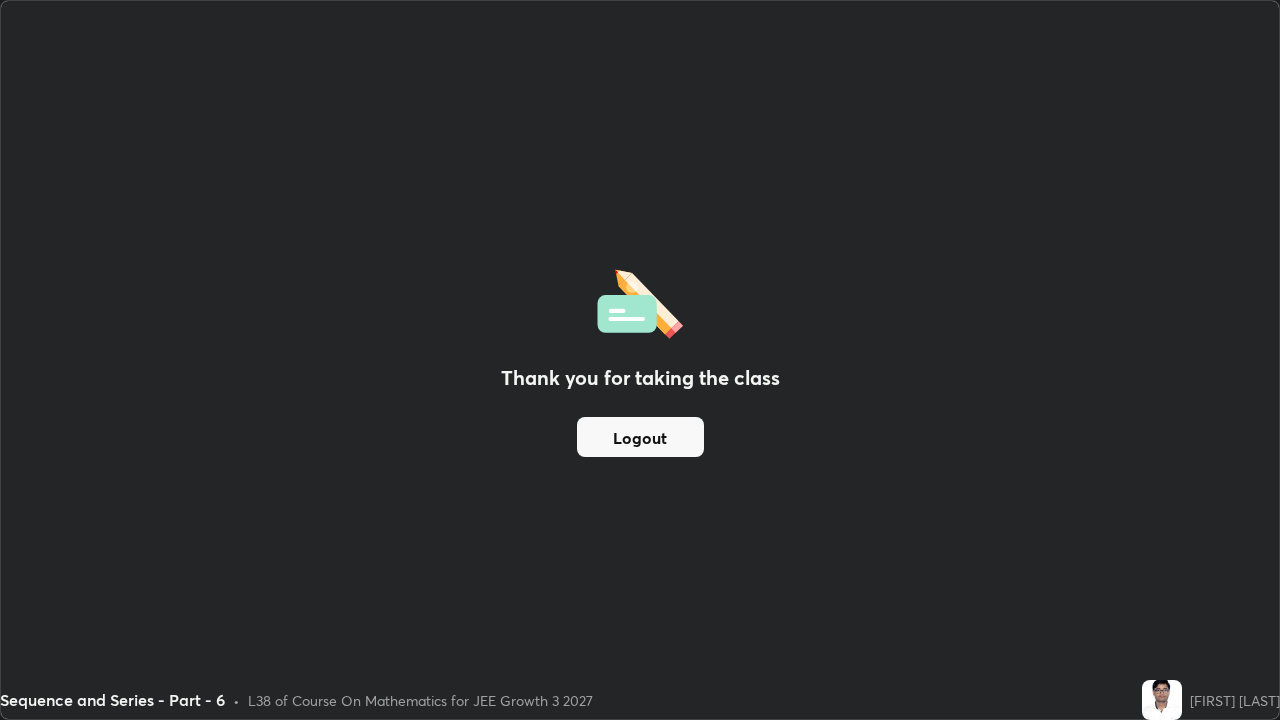 click on "Logout" at bounding box center (640, 437) 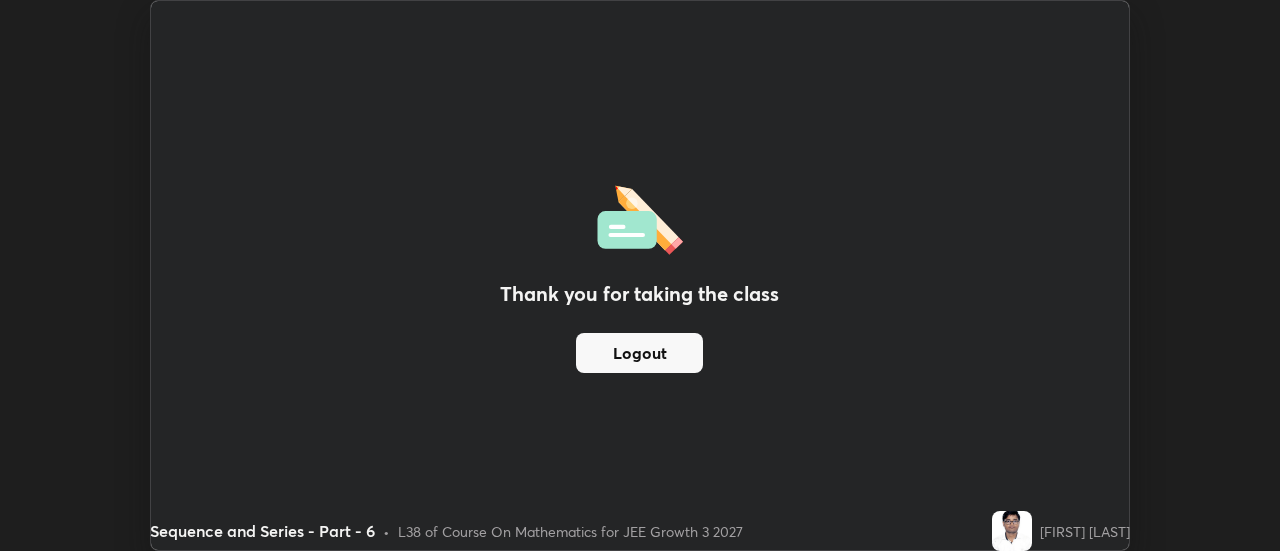 scroll, scrollTop: 551, scrollLeft: 1280, axis: both 